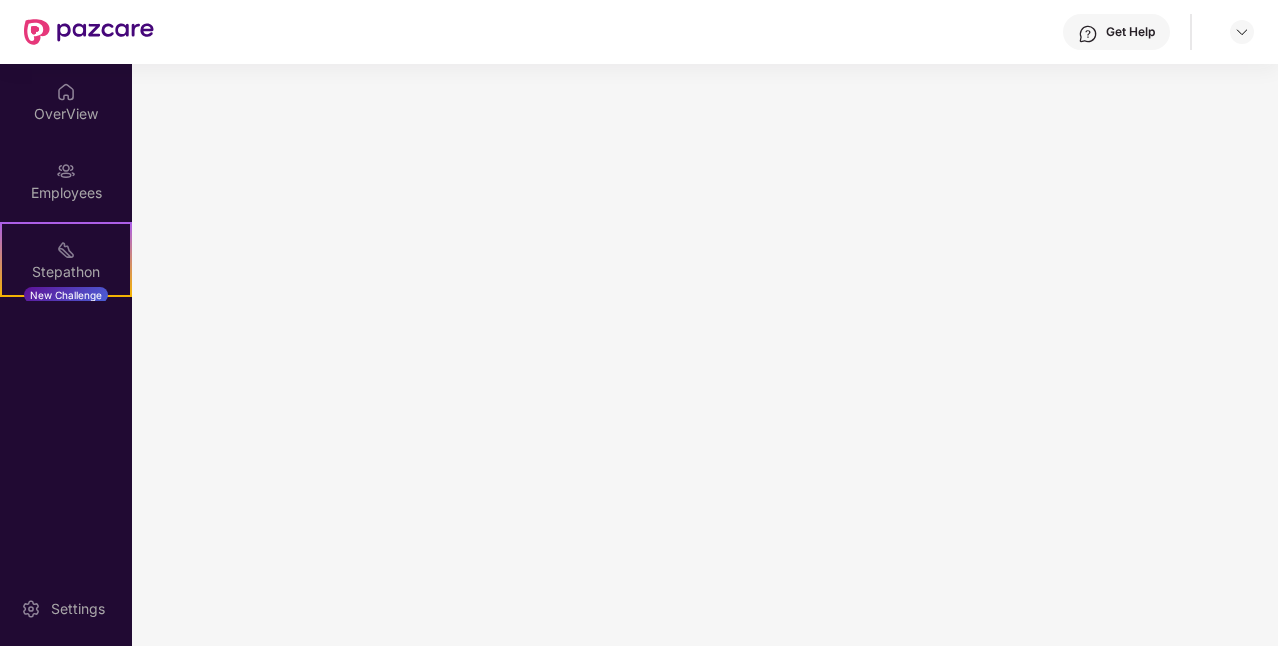 scroll, scrollTop: 0, scrollLeft: 0, axis: both 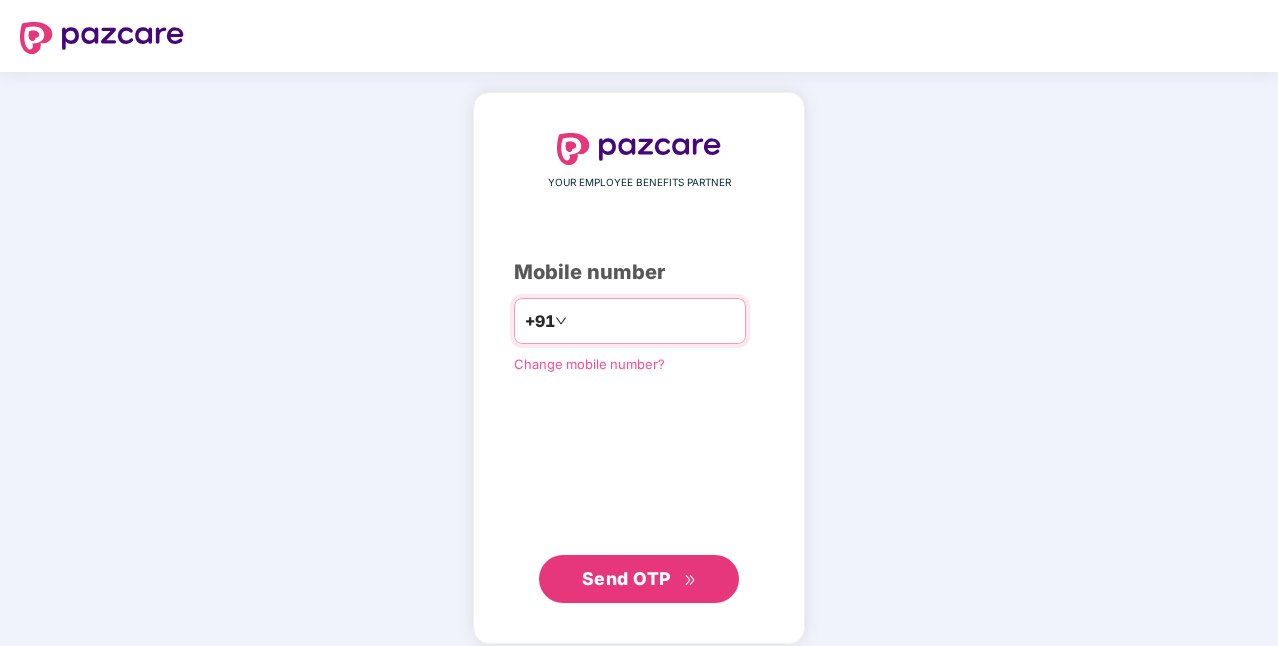 click at bounding box center (653, 321) 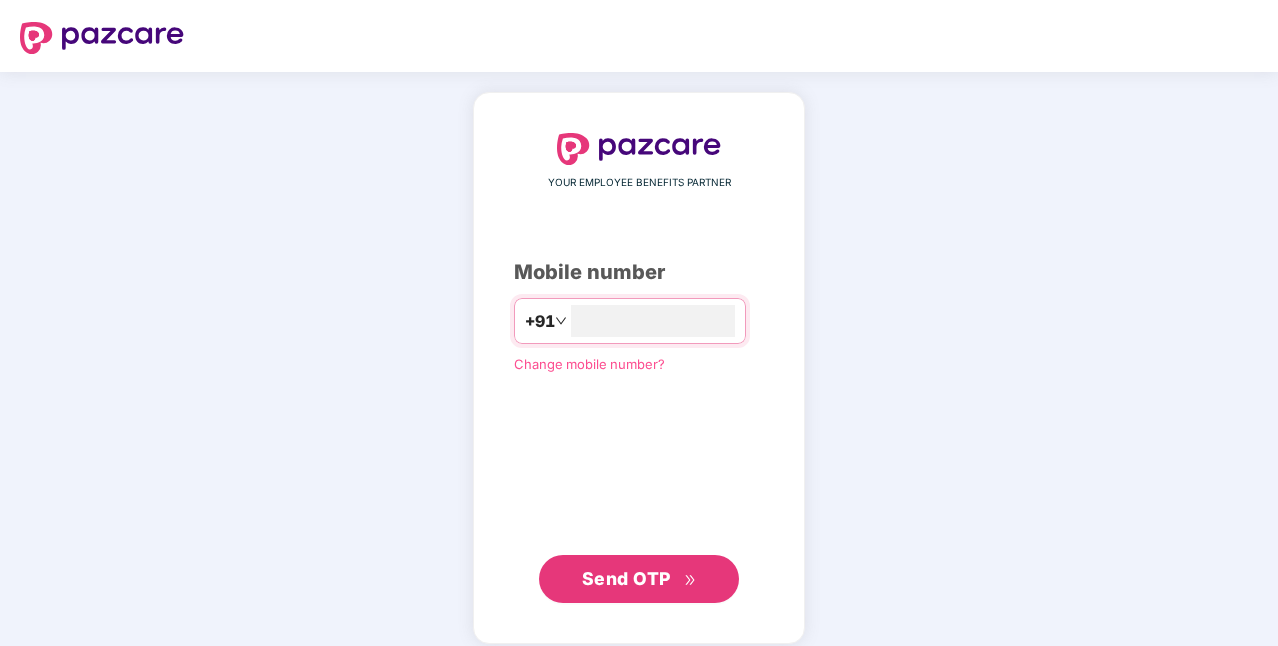 type on "**********" 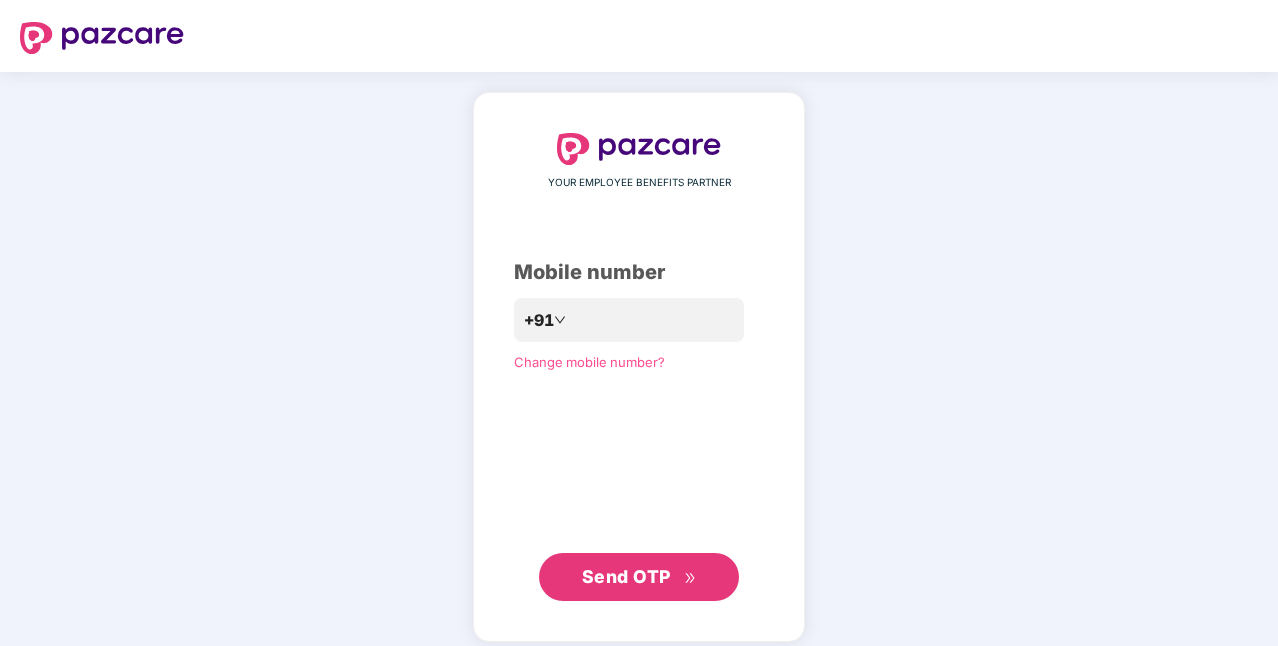 click on "Send OTP" at bounding box center (626, 576) 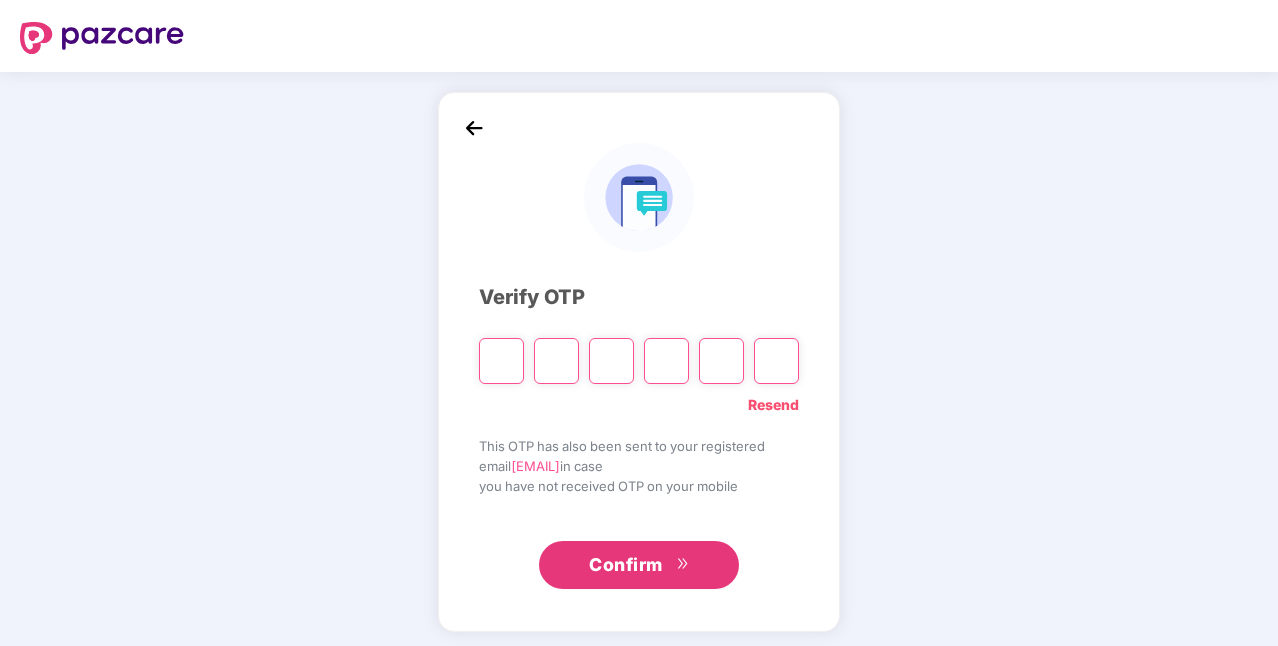 type on "*" 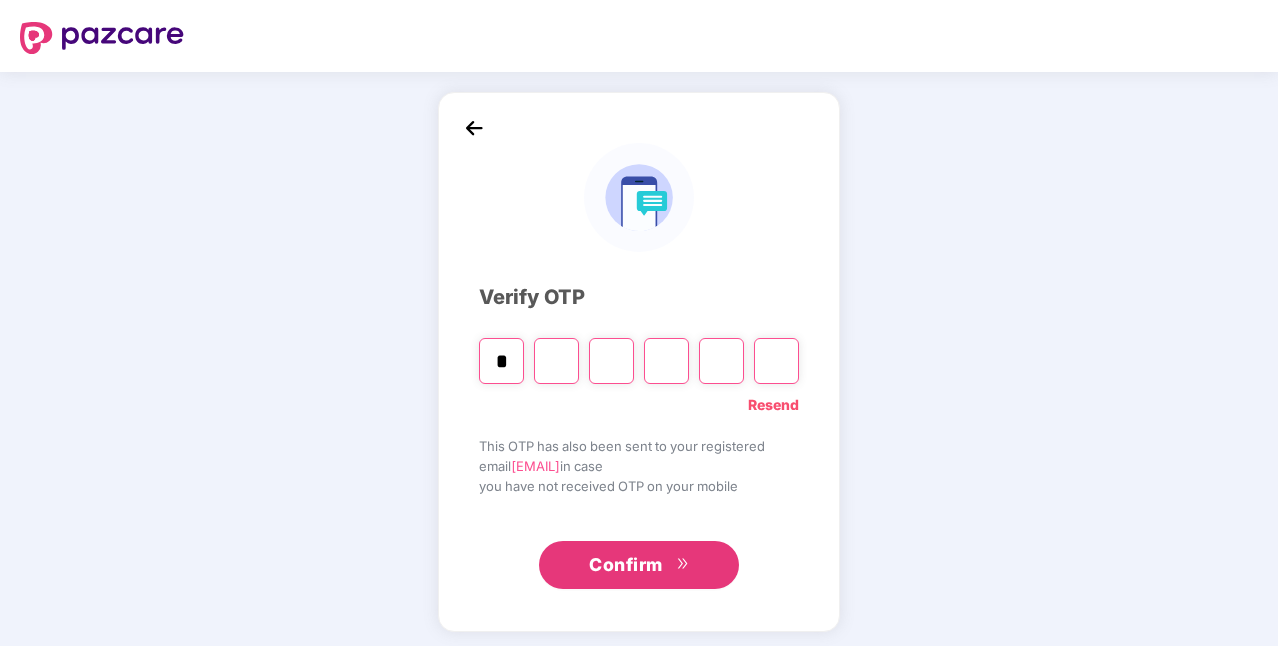 type on "*" 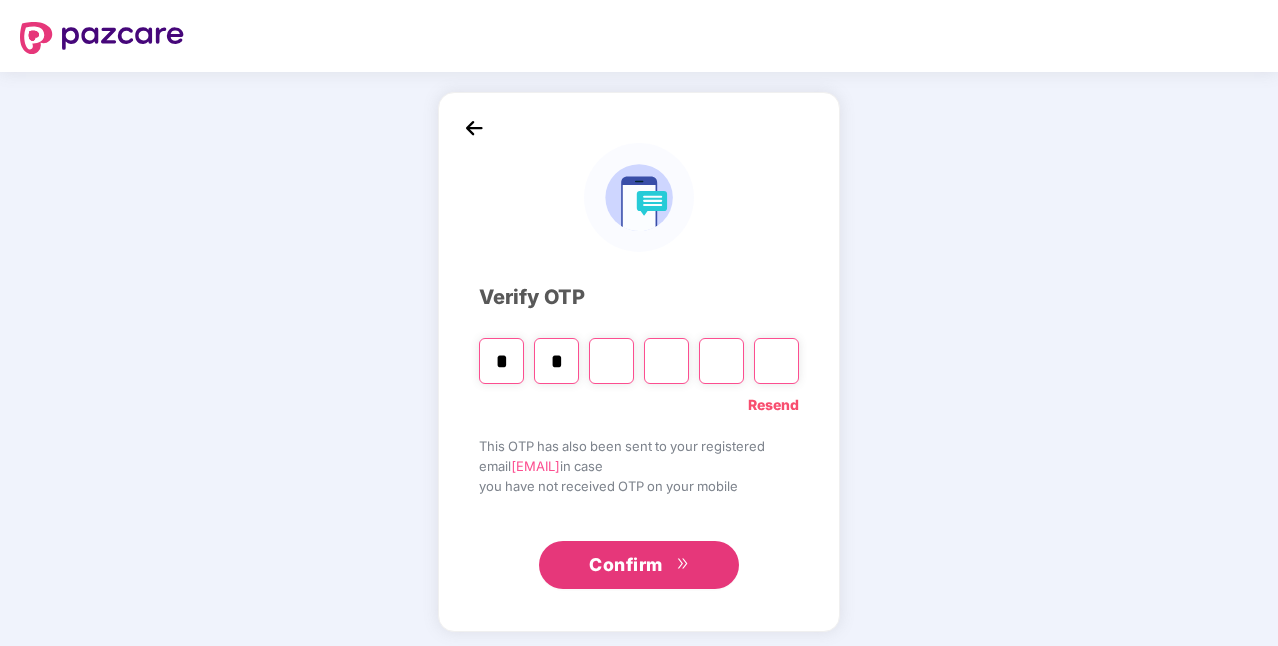 type on "*" 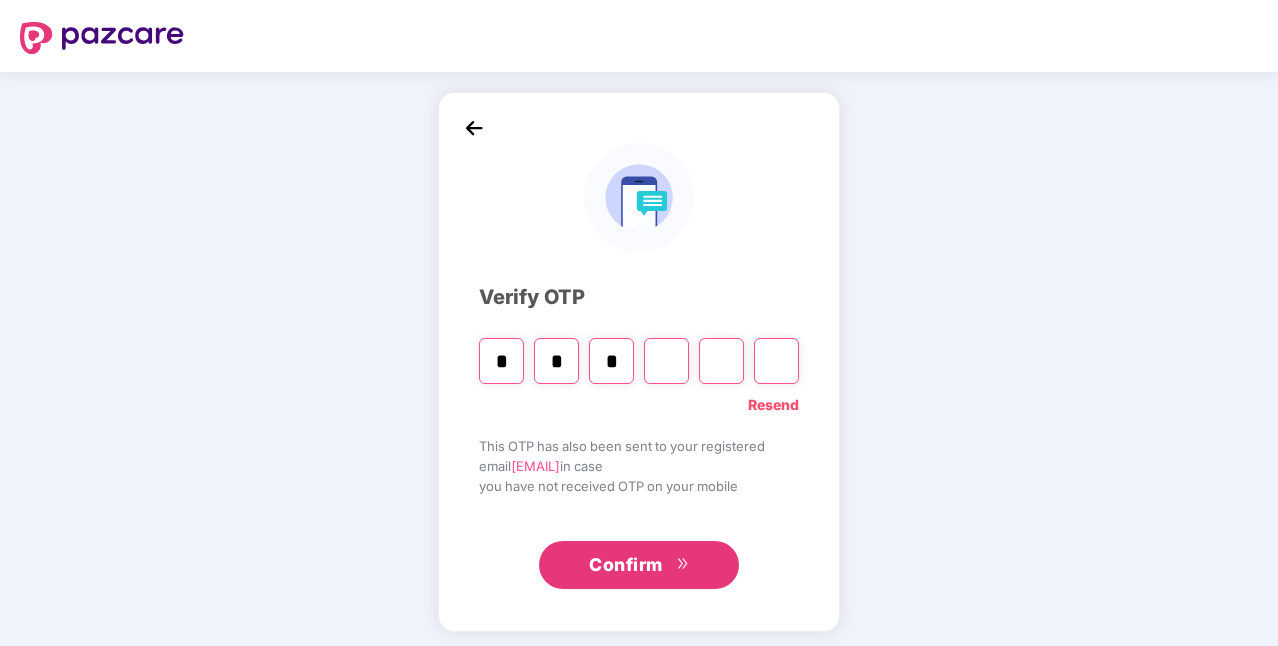 type on "*" 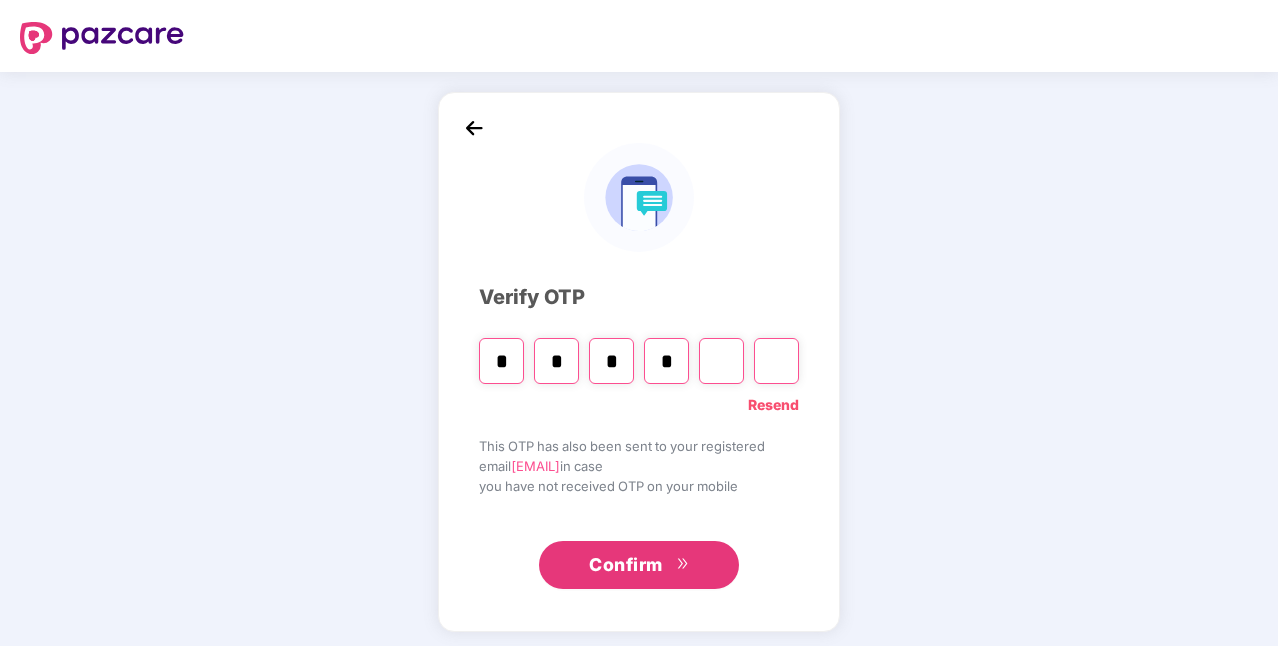 type on "*" 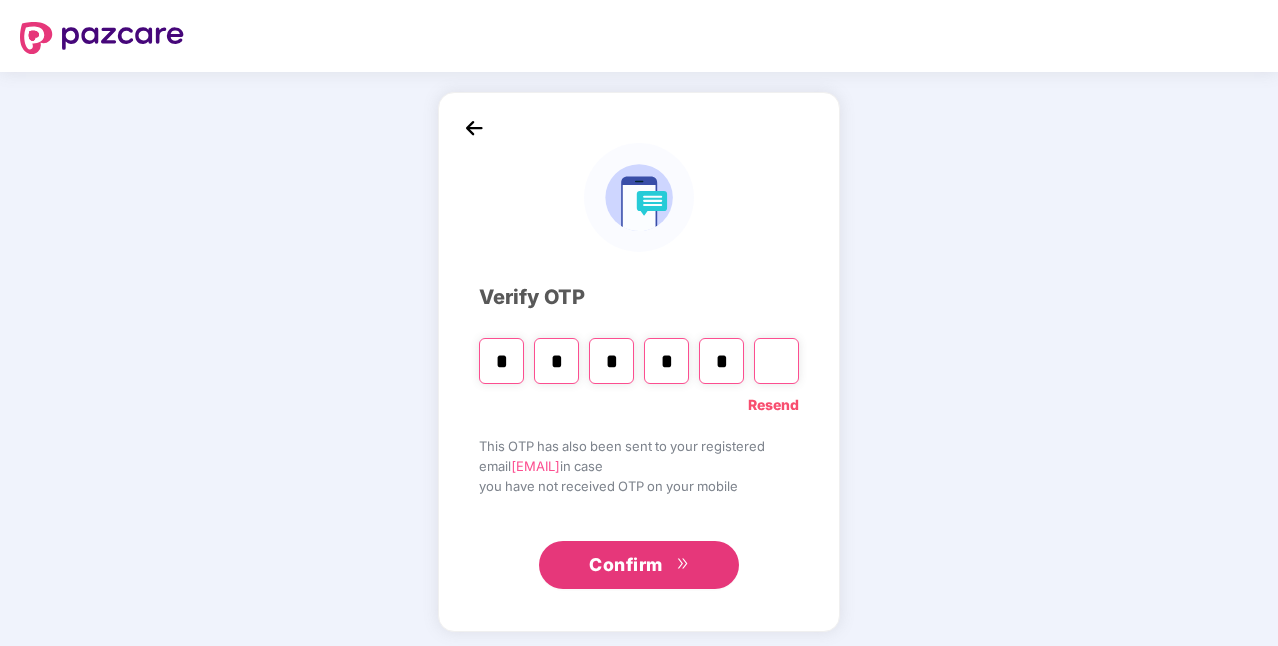 type on "*" 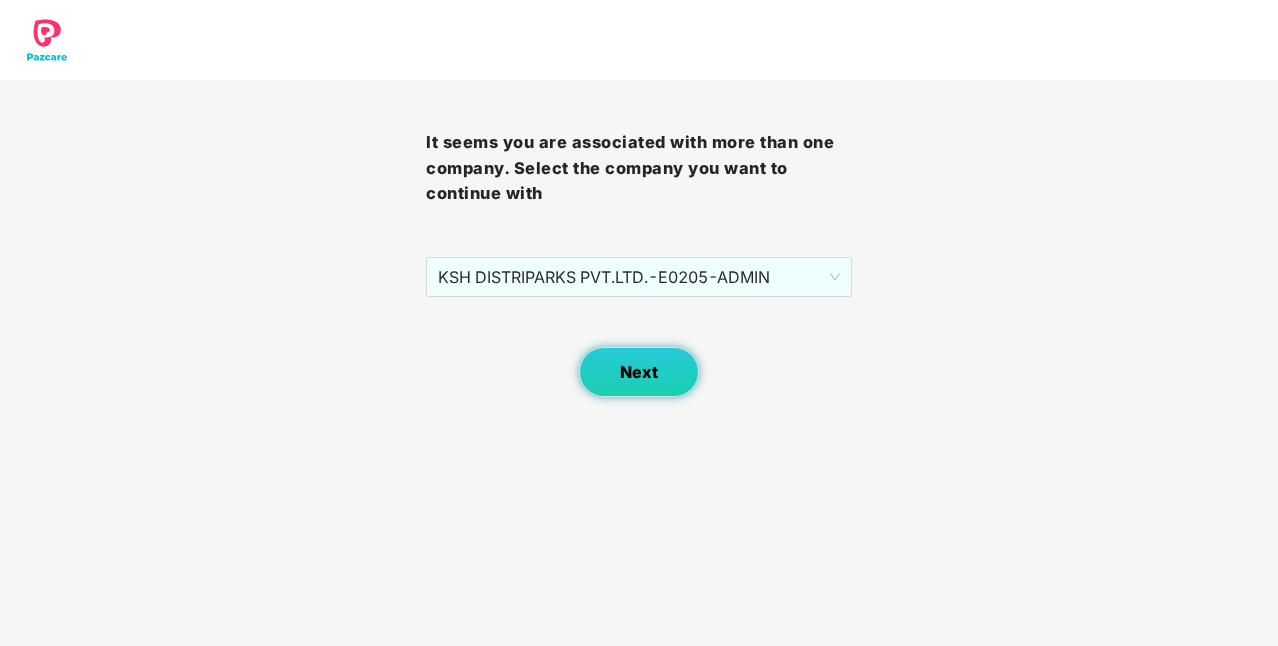 click on "Next" at bounding box center [639, 372] 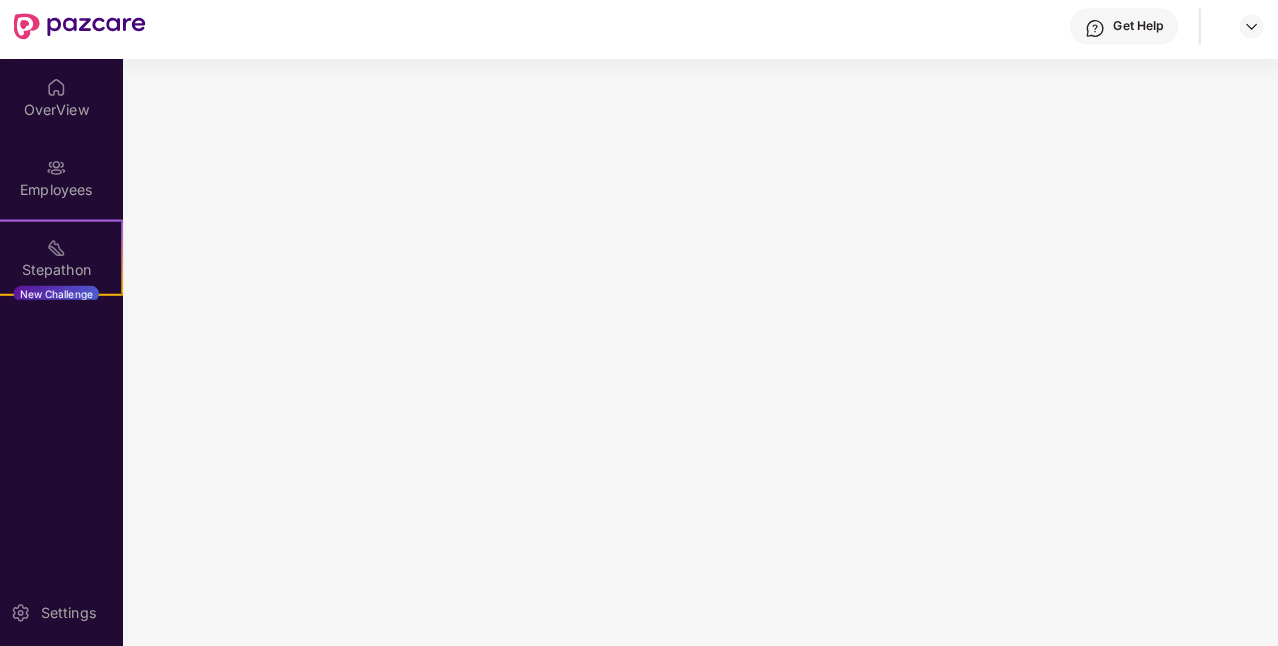 scroll, scrollTop: 0, scrollLeft: 0, axis: both 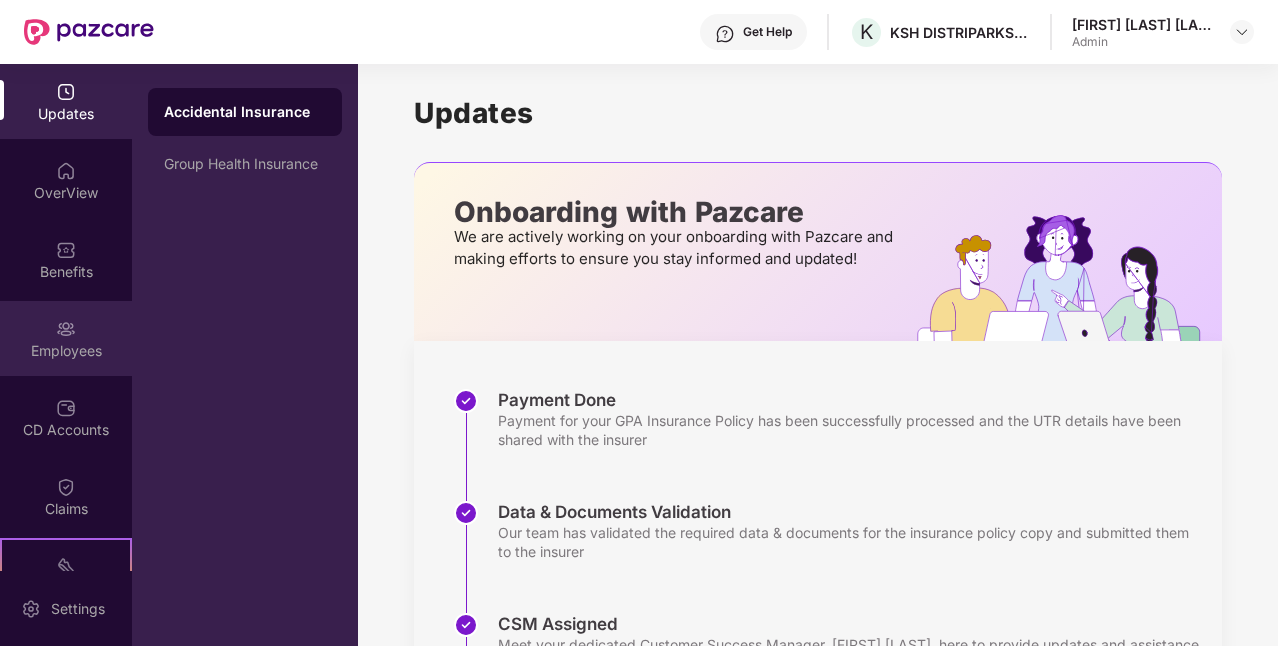 click on "Employees" at bounding box center [66, 338] 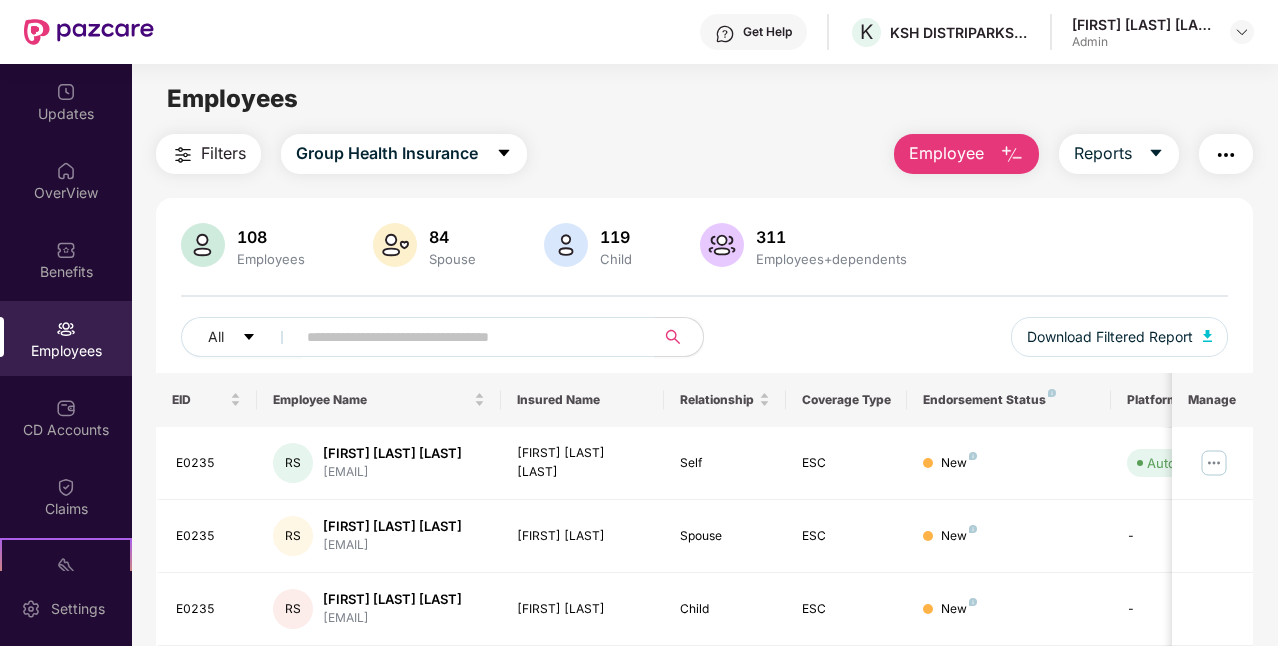 click at bounding box center [467, 337] 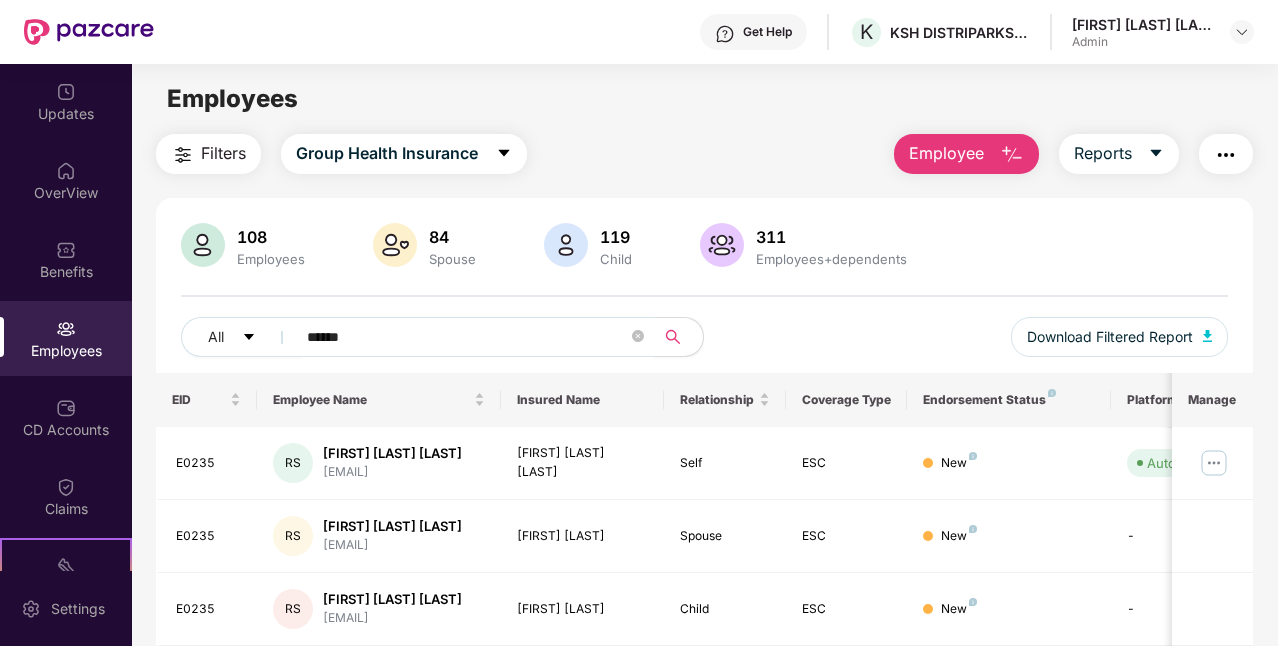 type on "******" 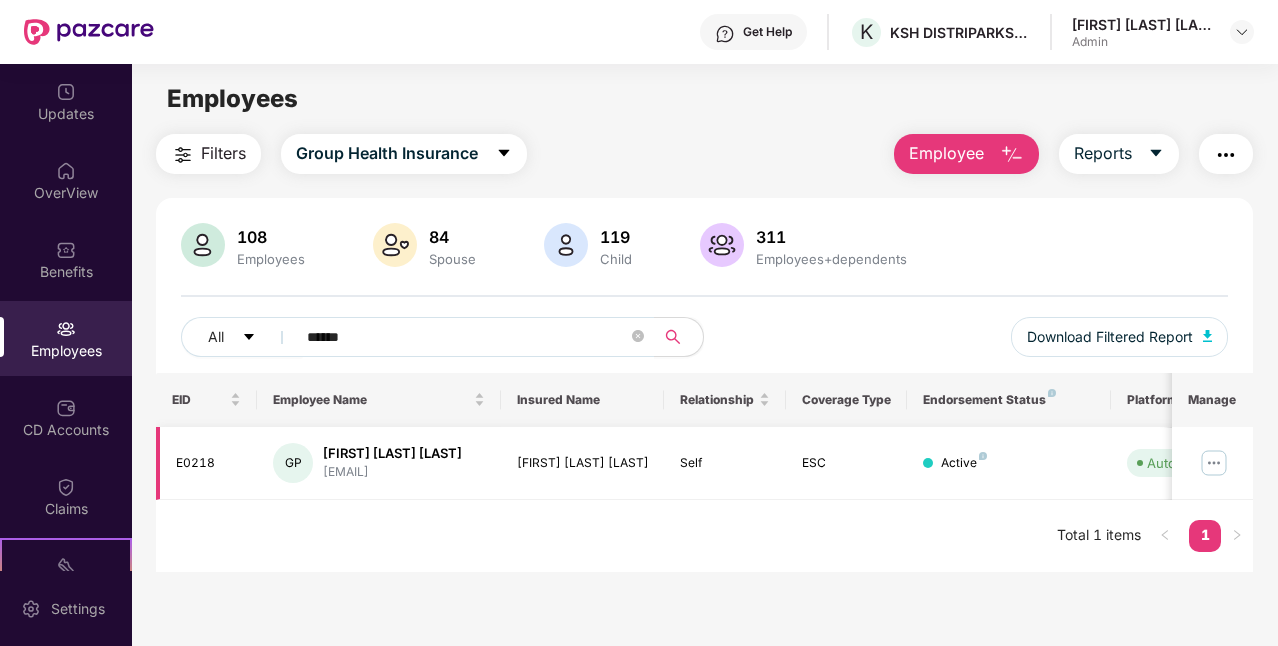 click on "E0218" at bounding box center (209, 463) 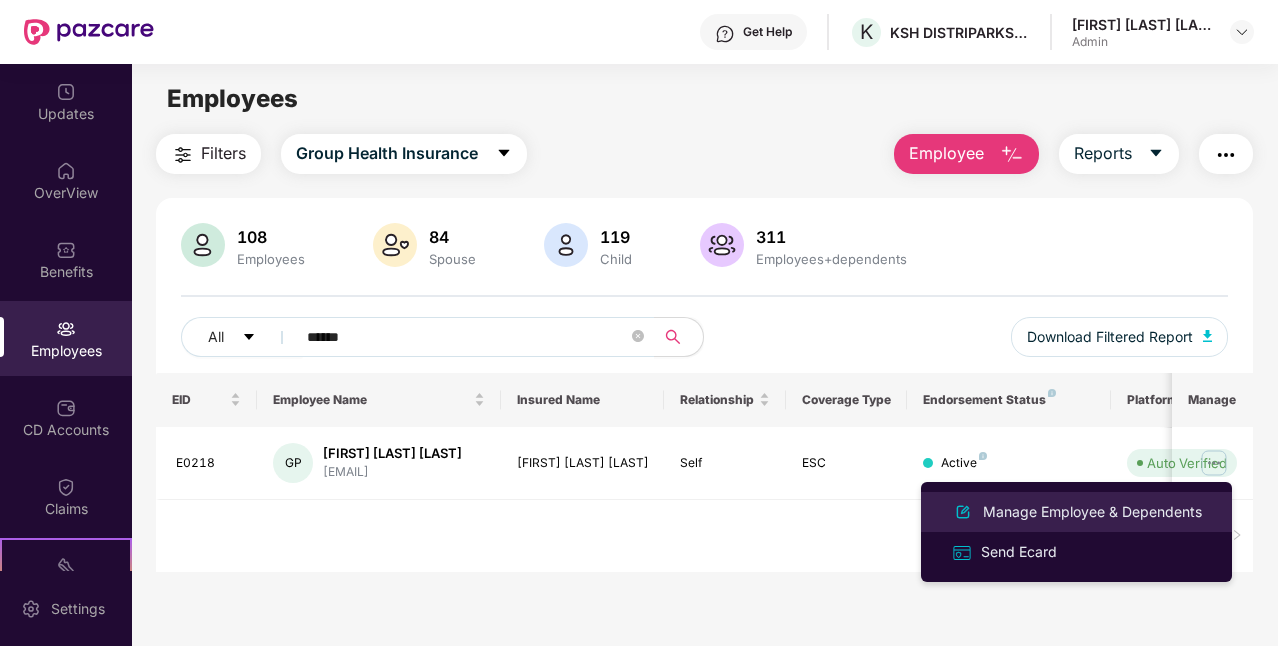 click on "Manage Employee & Dependents" at bounding box center [1092, 512] 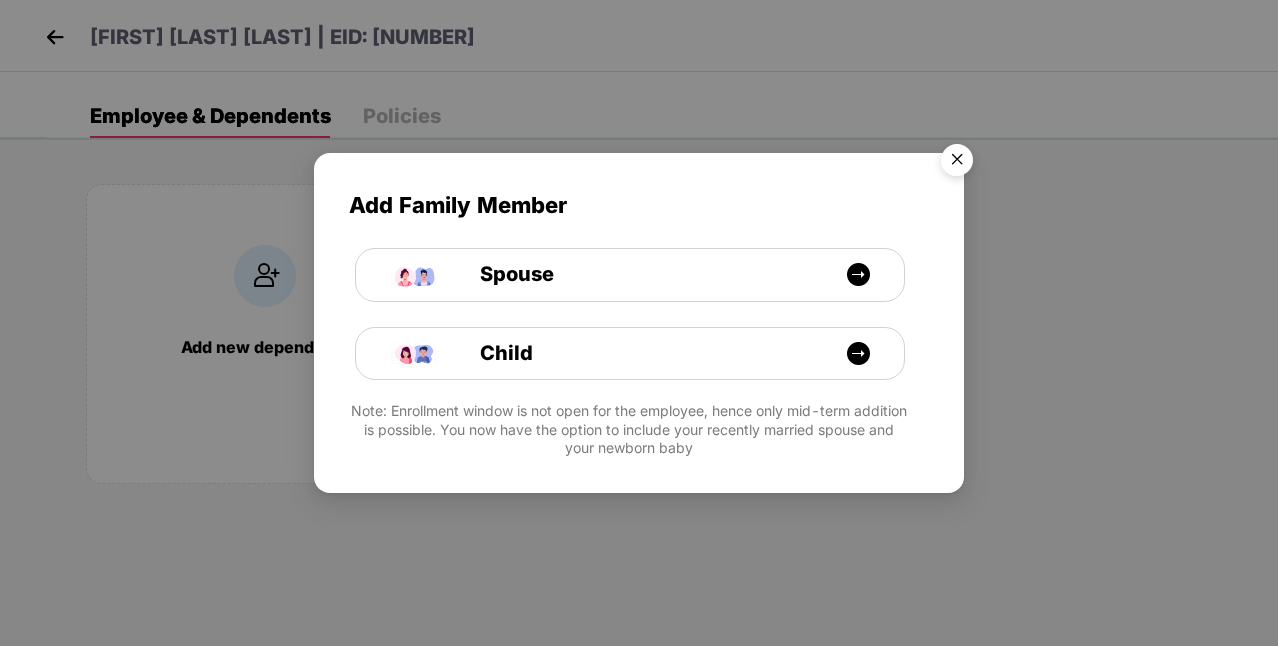 click at bounding box center (957, 163) 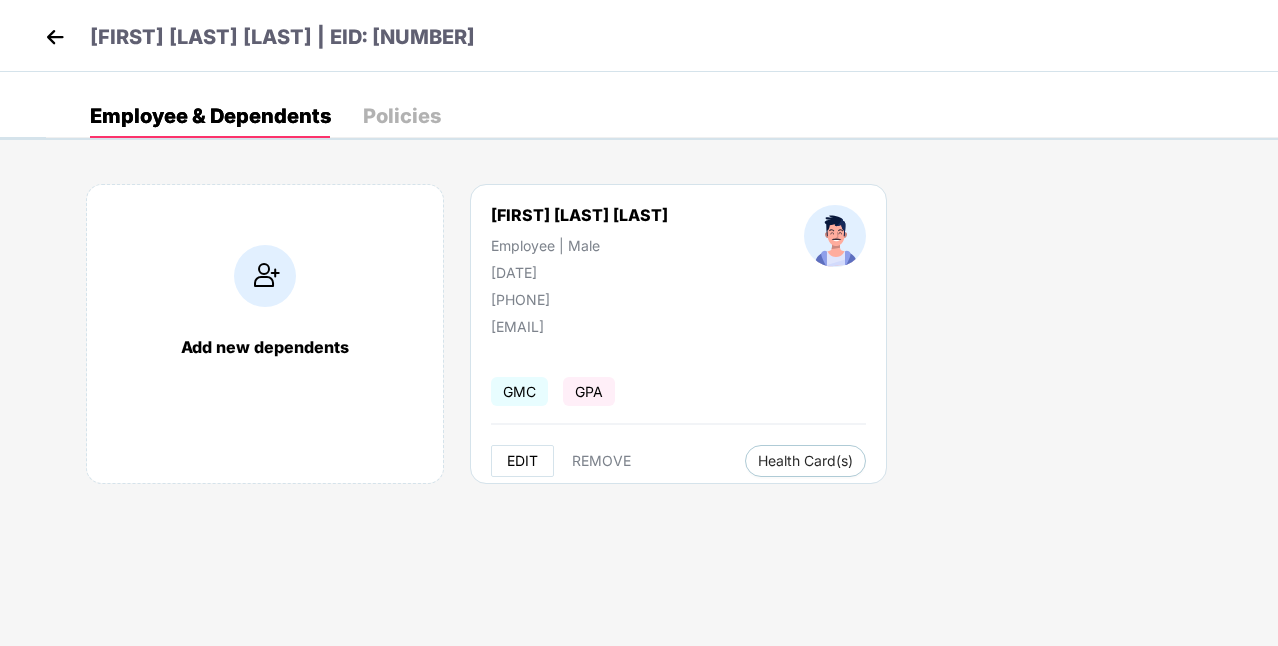 click on "EDIT" at bounding box center [522, 461] 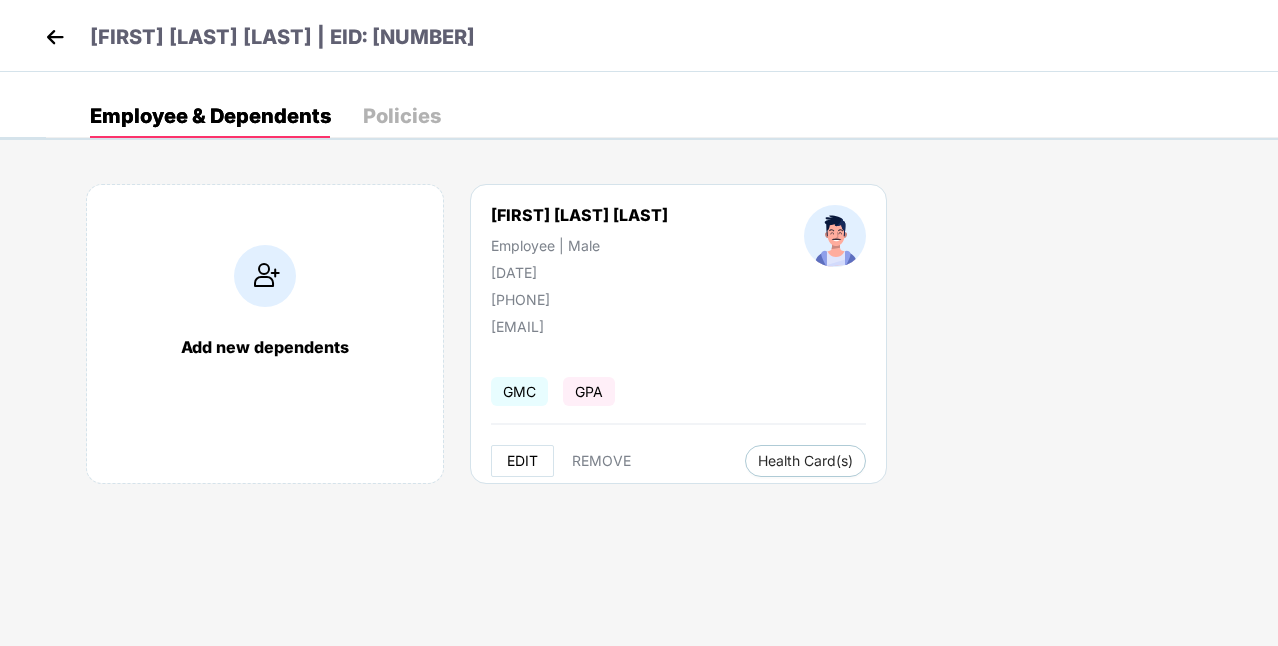 select on "****" 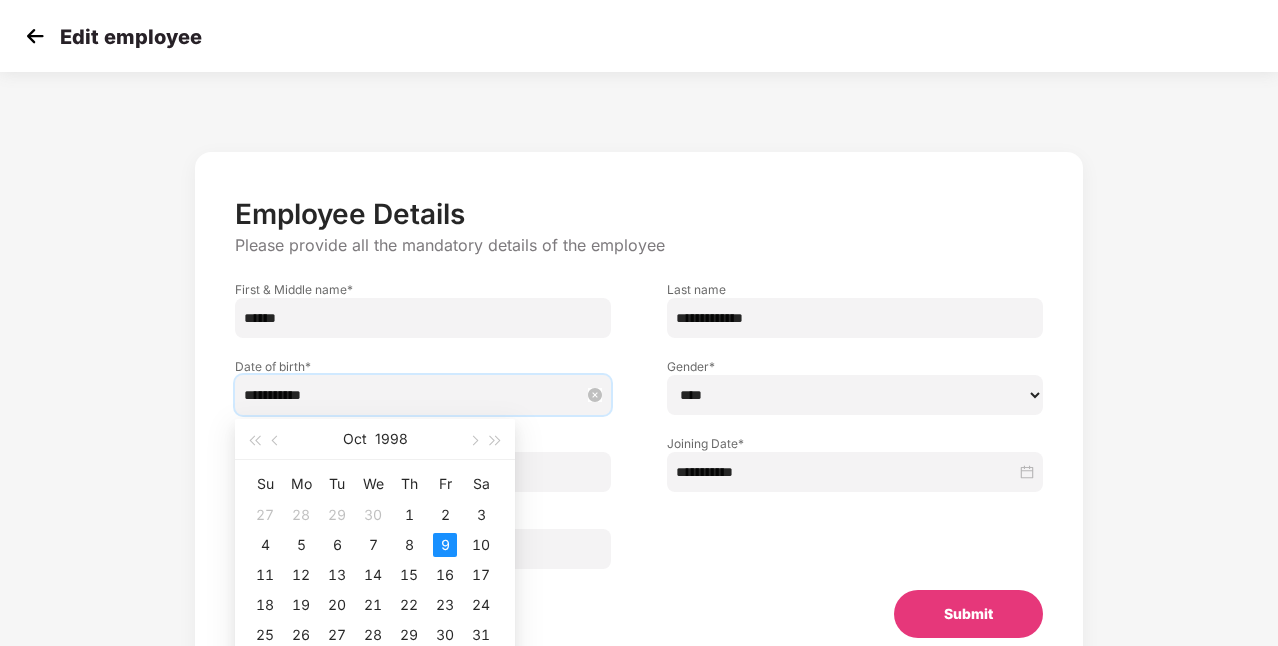 click on "**********" at bounding box center (413, 395) 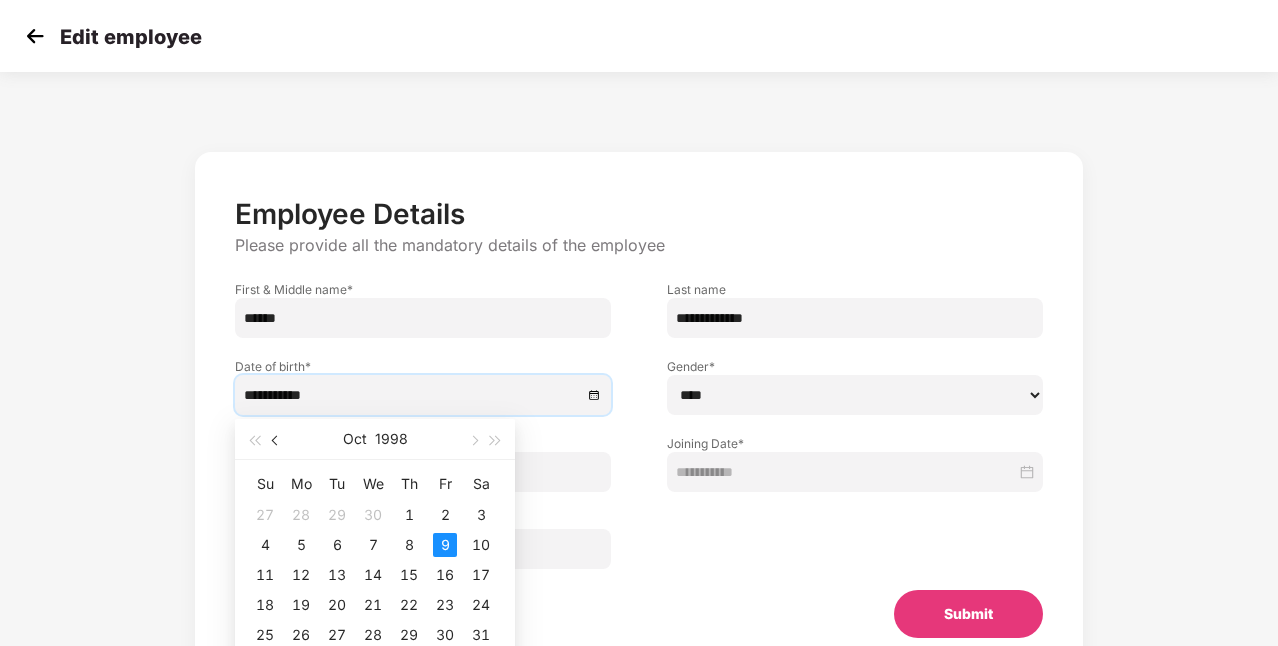 click at bounding box center [277, 441] 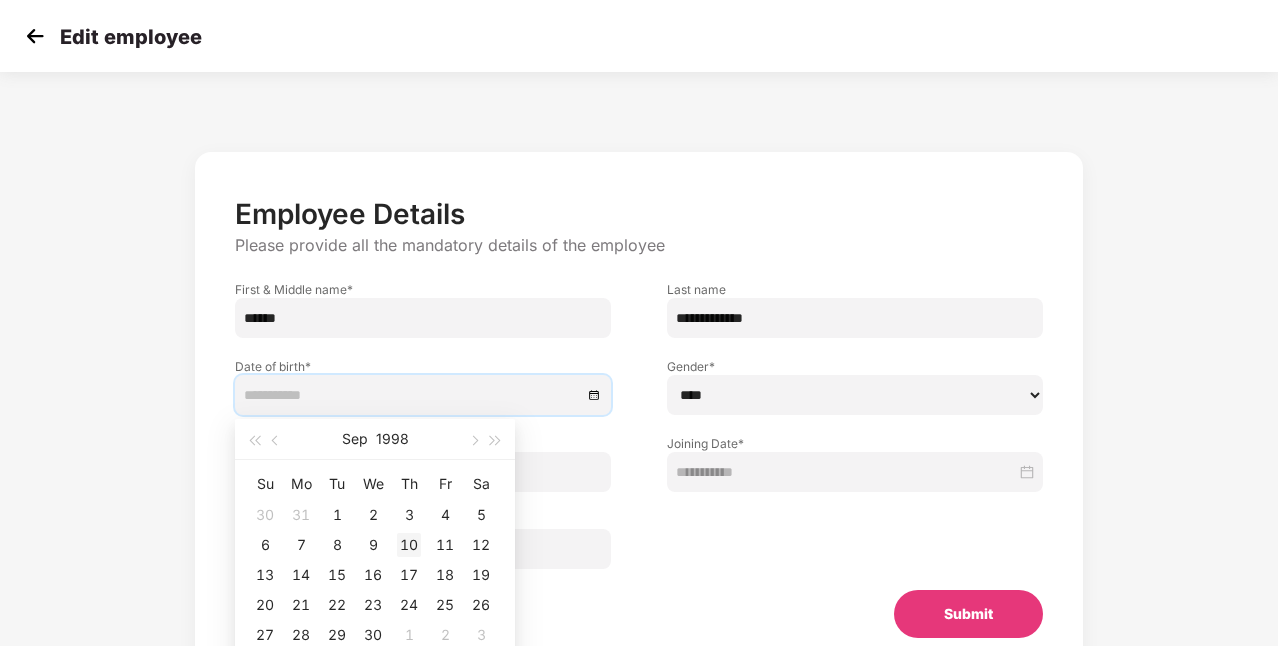 type on "**********" 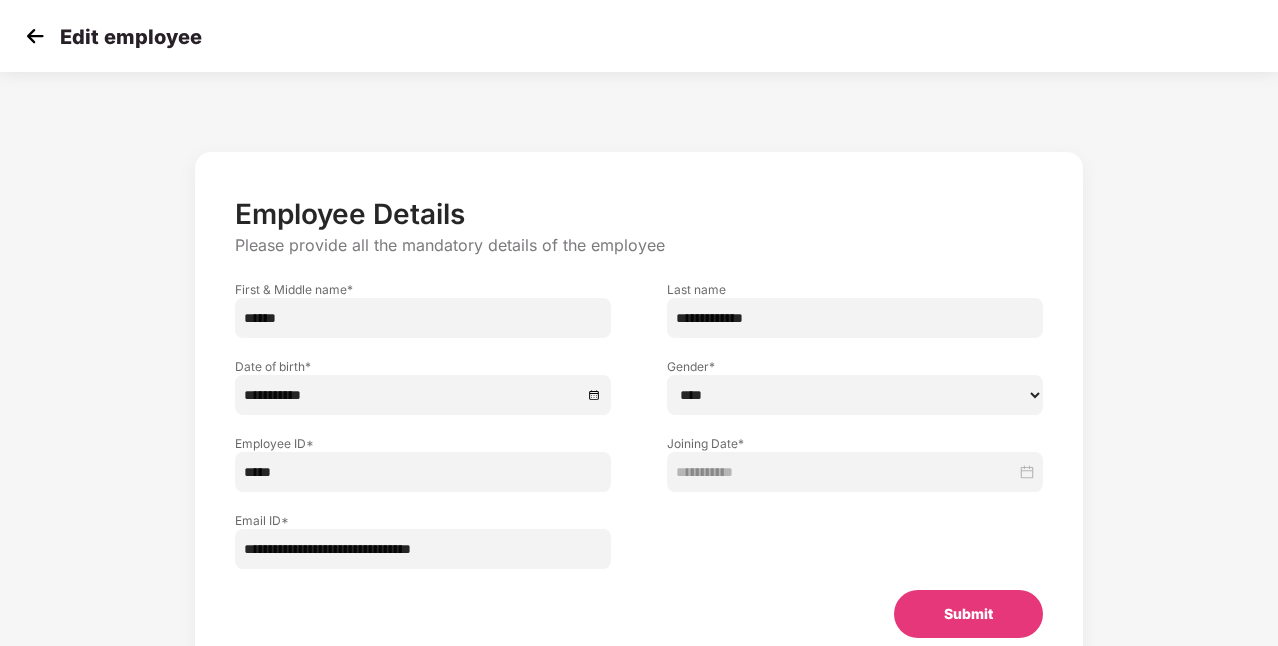 click on "Submit" at bounding box center [968, 614] 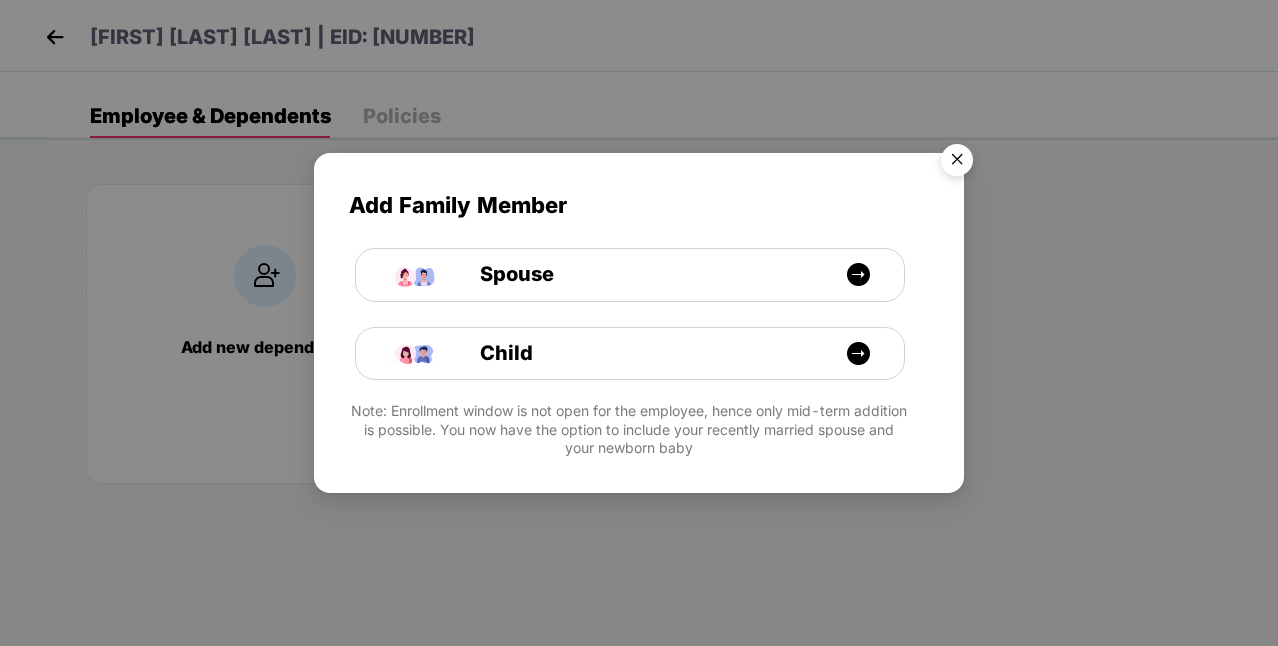 click at bounding box center [957, 163] 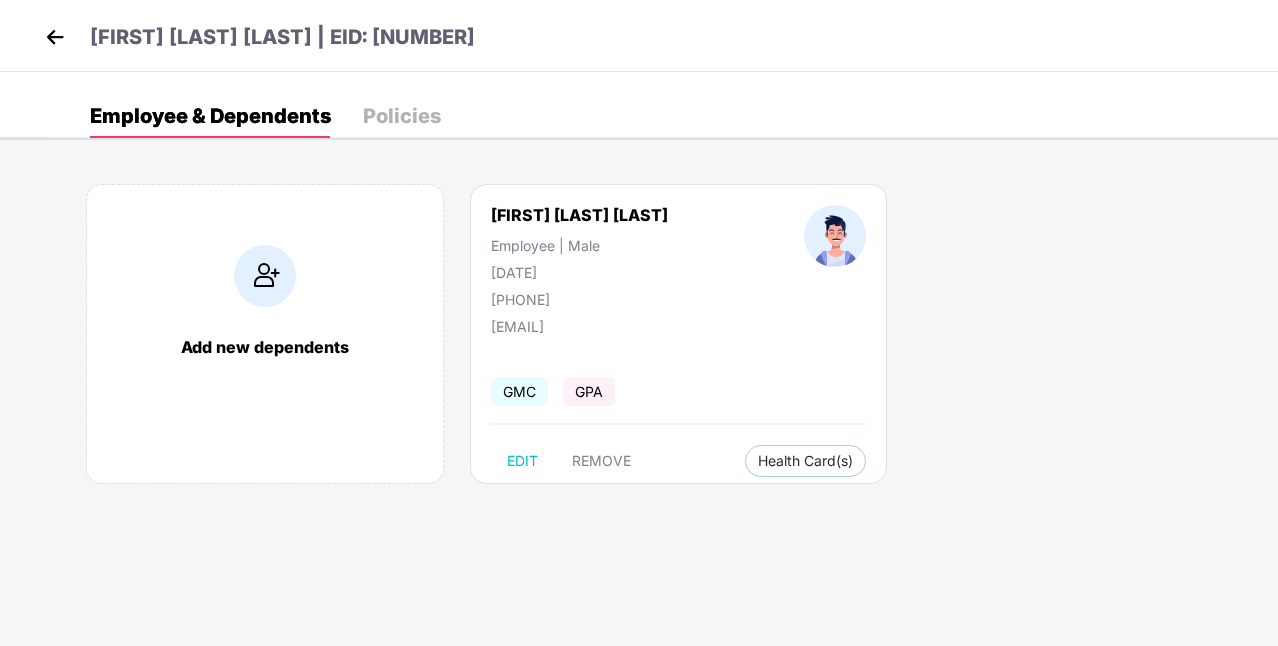 click at bounding box center [55, 37] 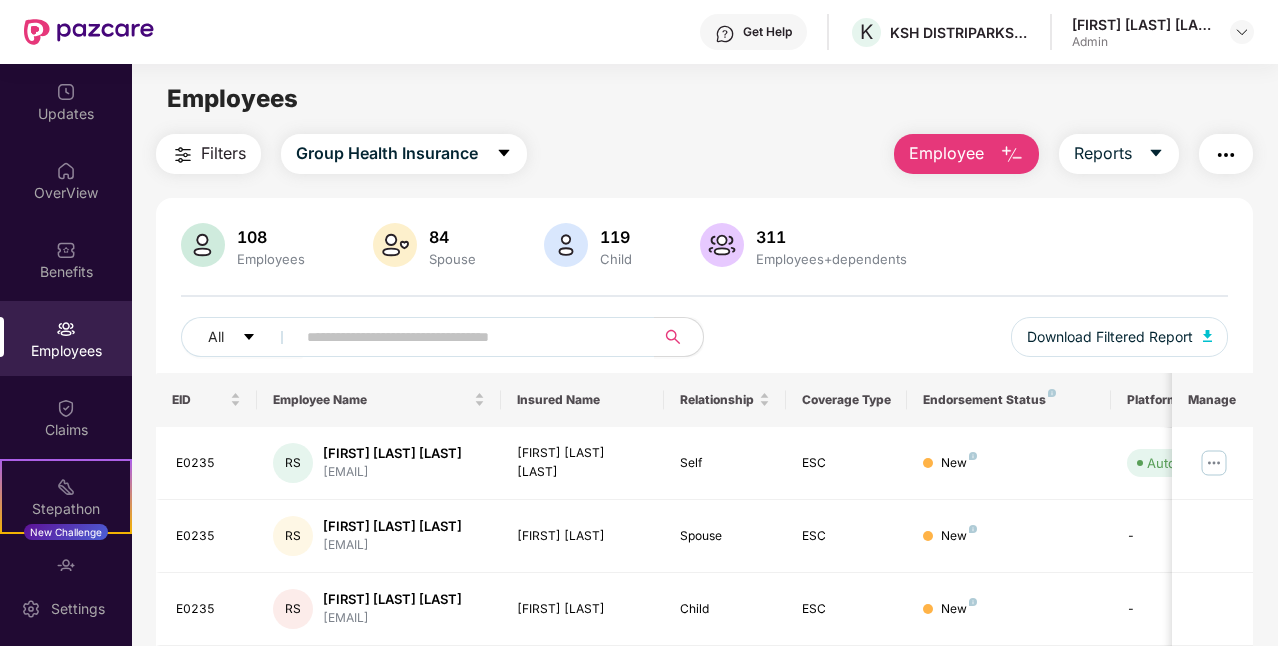 click at bounding box center [1012, 155] 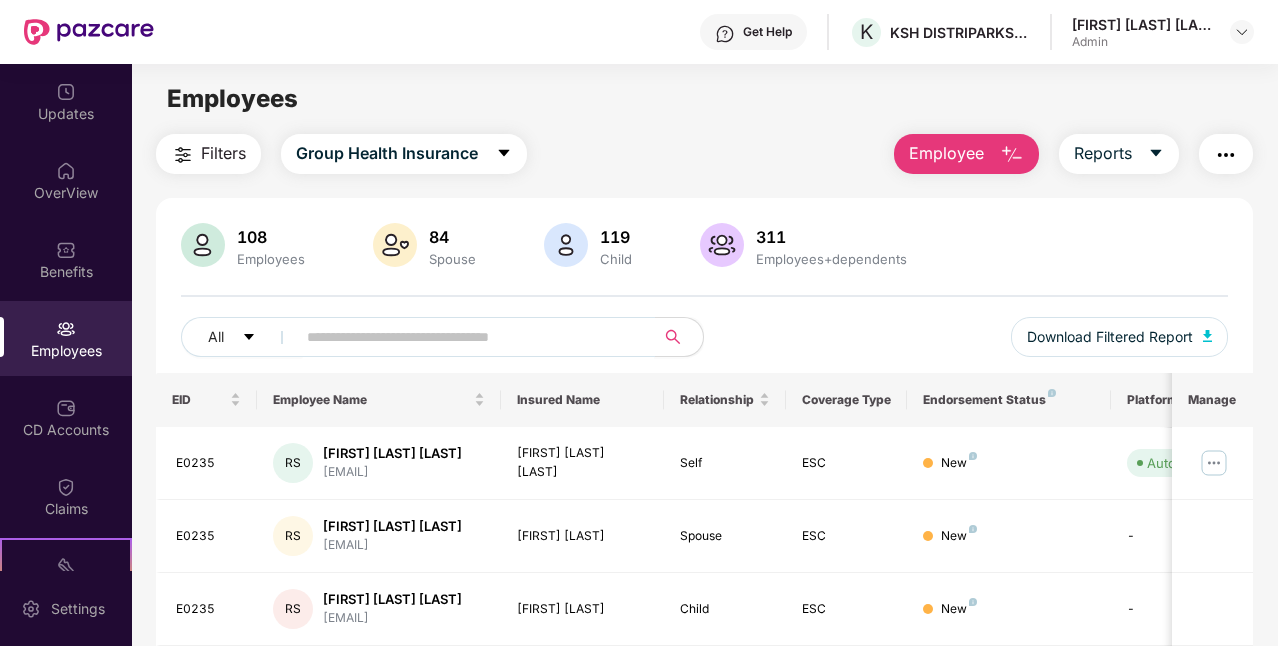 click at bounding box center (467, 337) 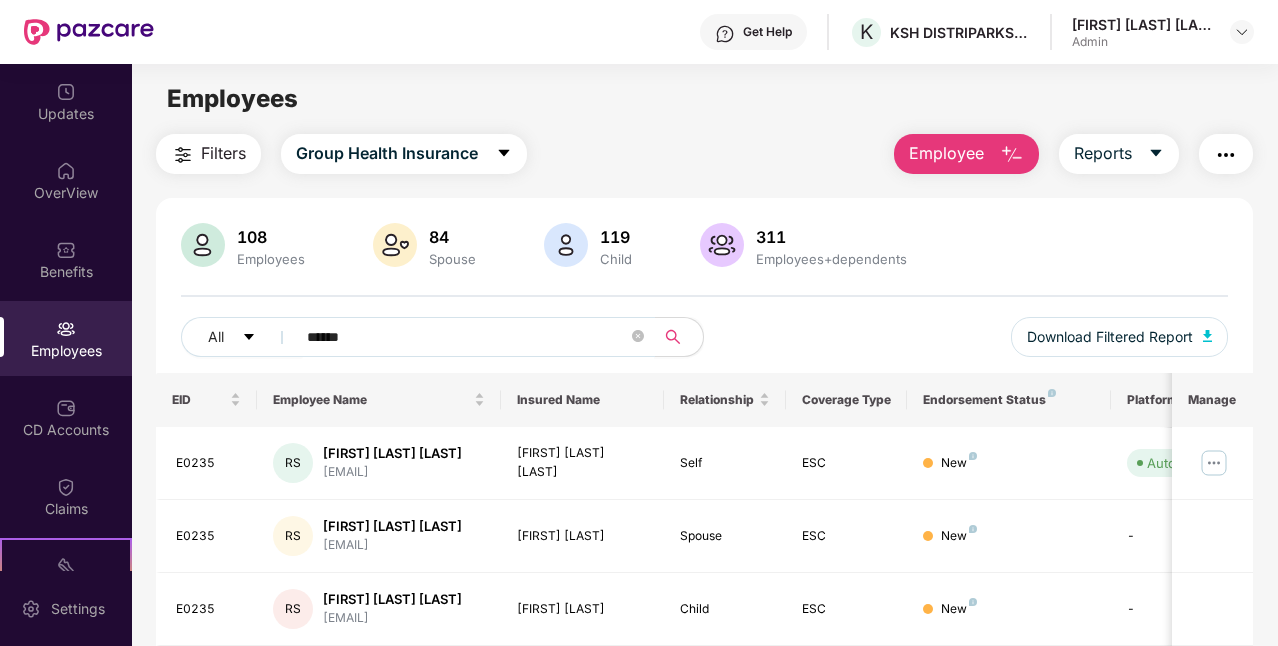 type on "******" 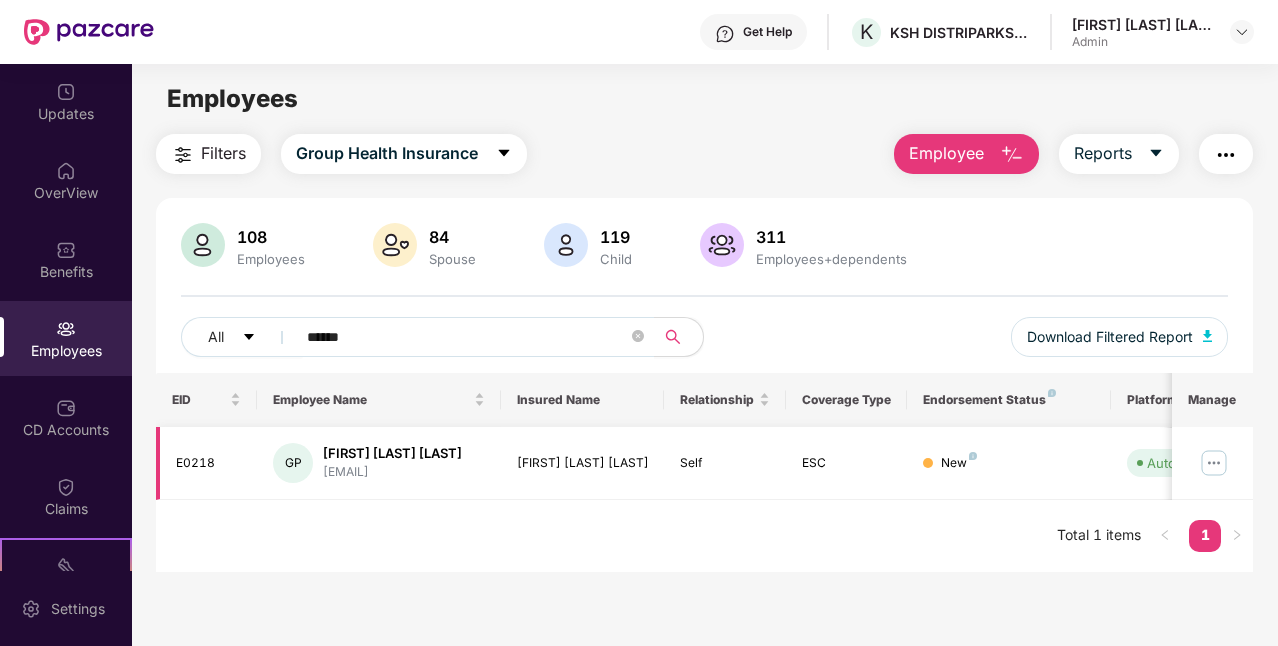 click at bounding box center [1214, 463] 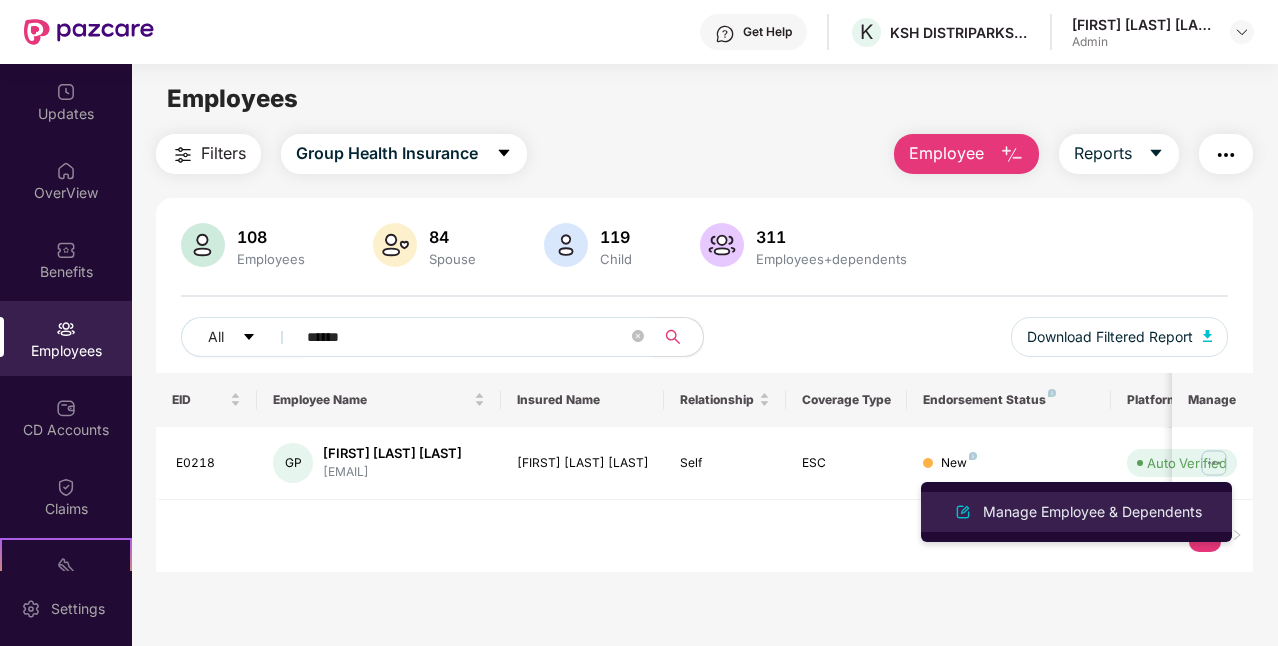 click on "Manage Employee & Dependents" at bounding box center (1092, 512) 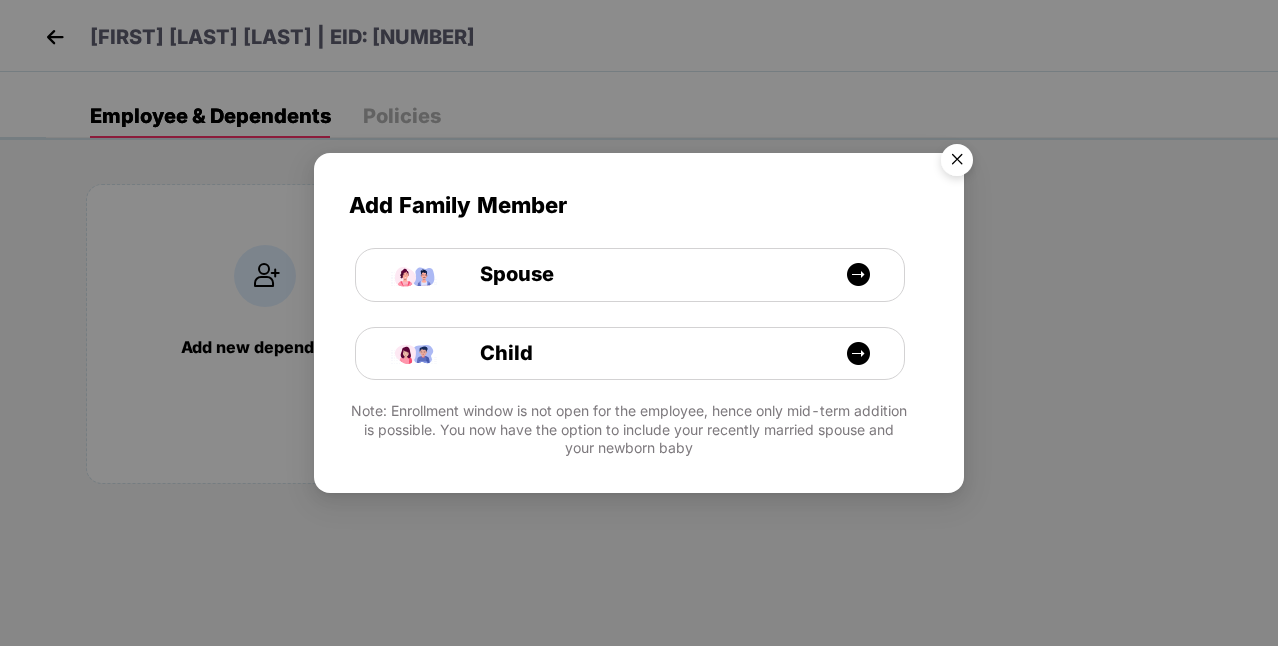 click at bounding box center [957, 163] 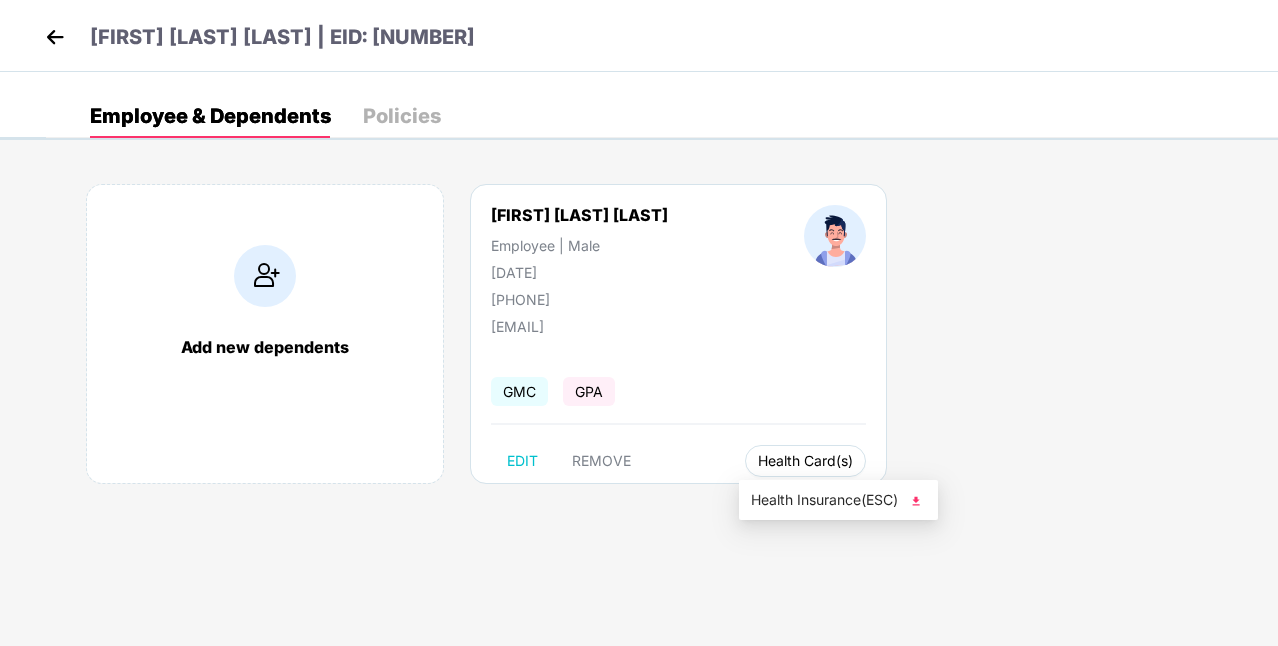 click on "Health Card(s)" at bounding box center [805, 461] 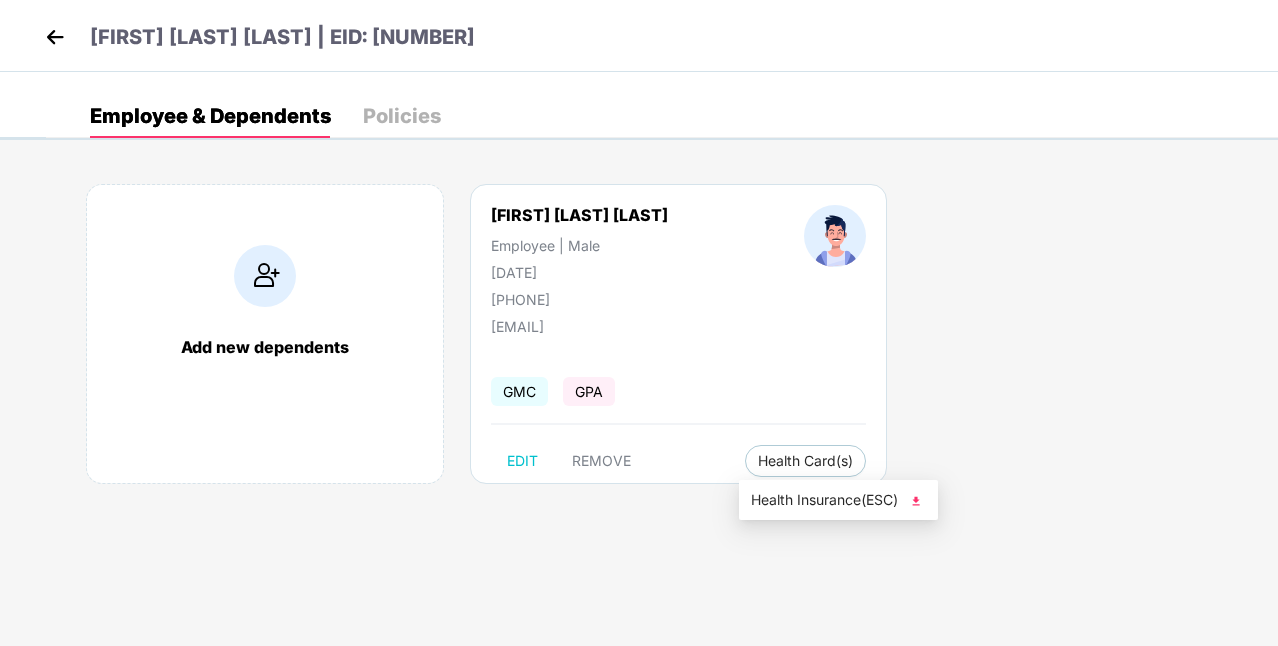 click on "Health Insurance(ESC)" at bounding box center (838, 500) 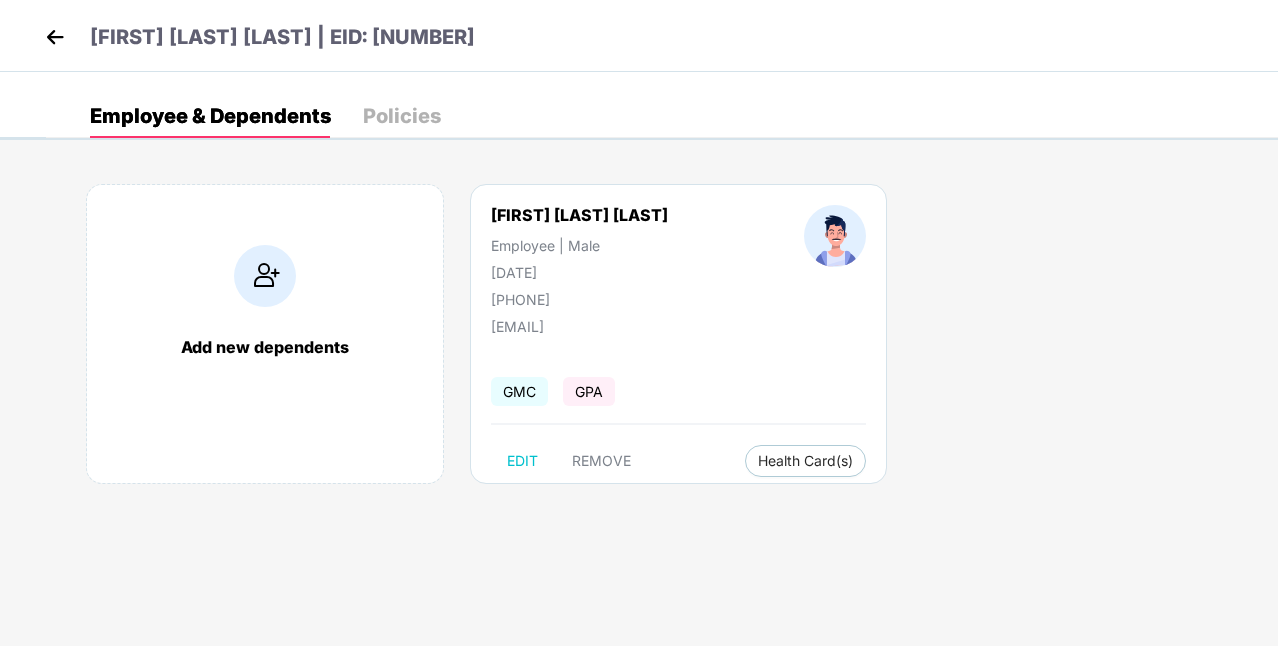 click at bounding box center [55, 37] 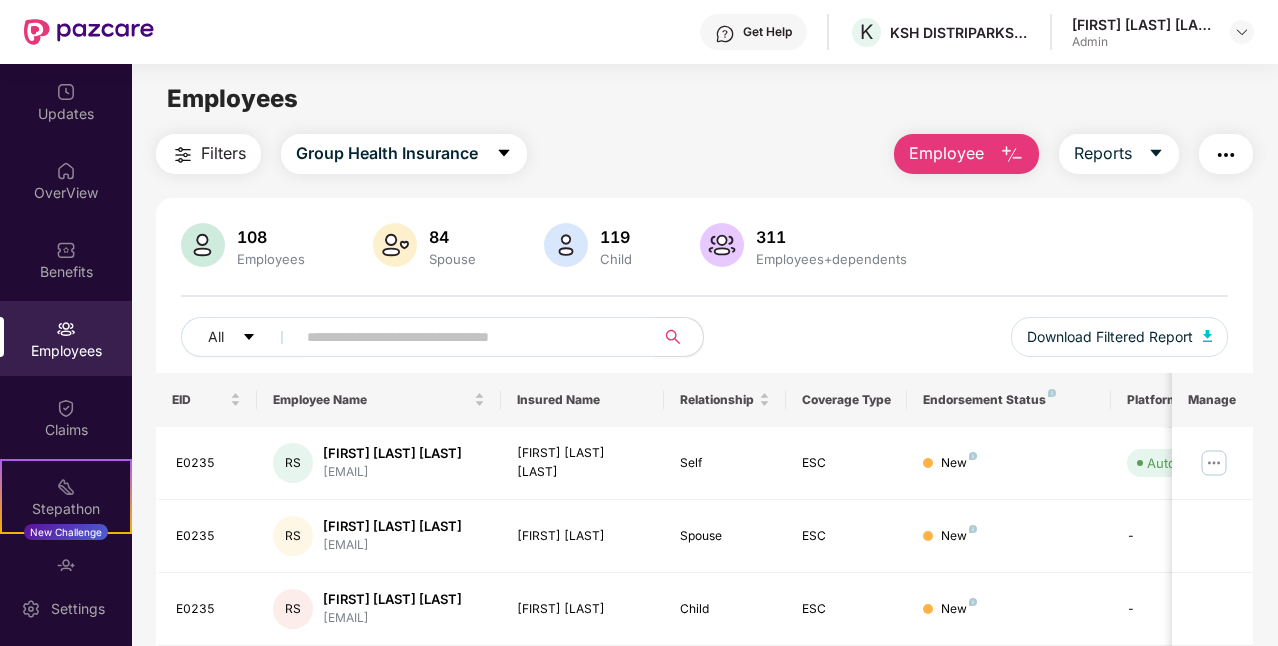 click at bounding box center (467, 337) 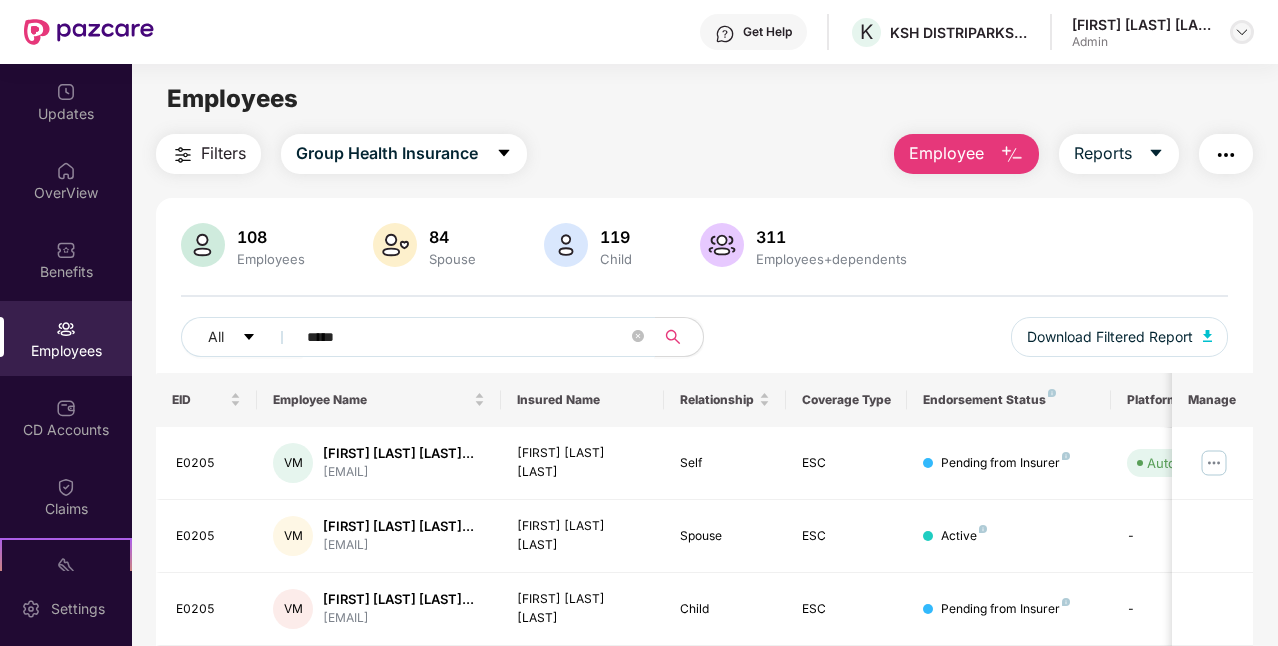 type on "*****" 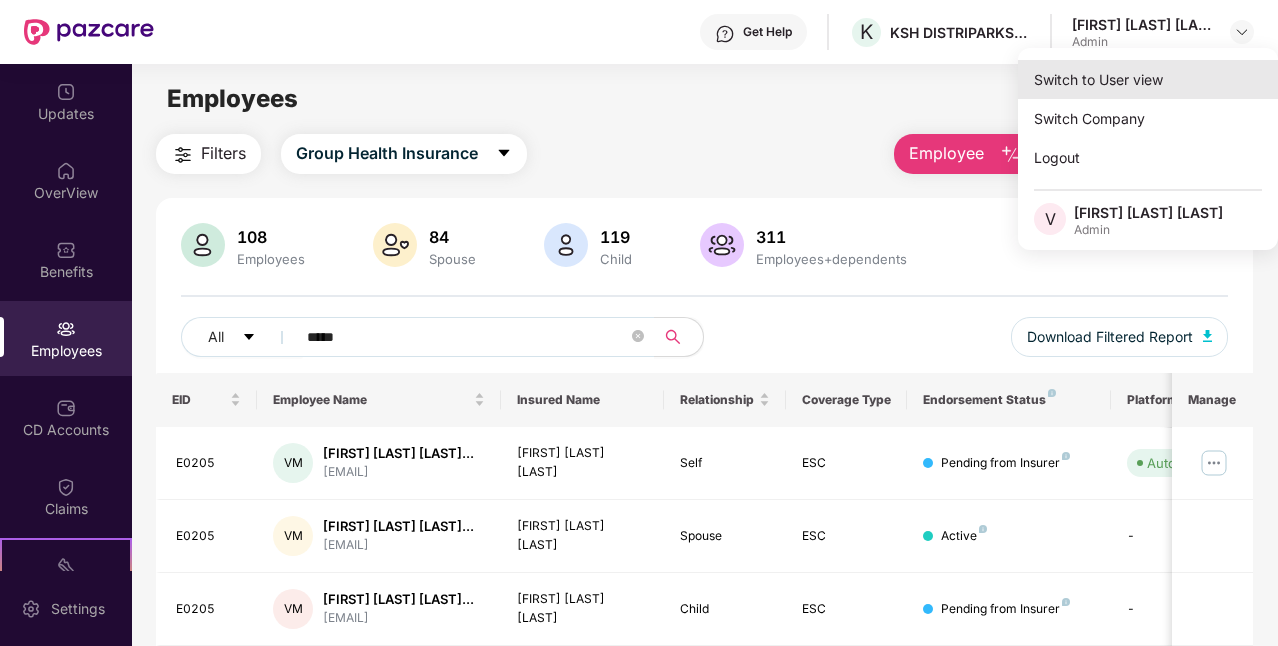 click on "Switch to User view" at bounding box center [1148, 79] 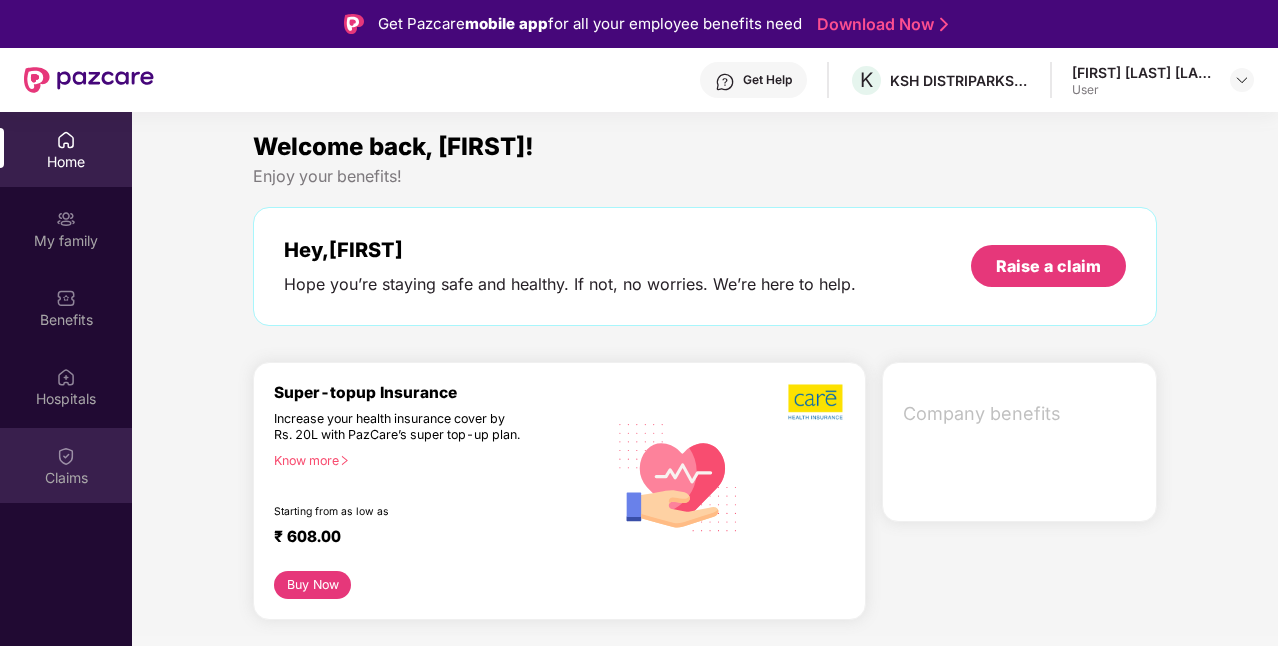 click at bounding box center [66, 456] 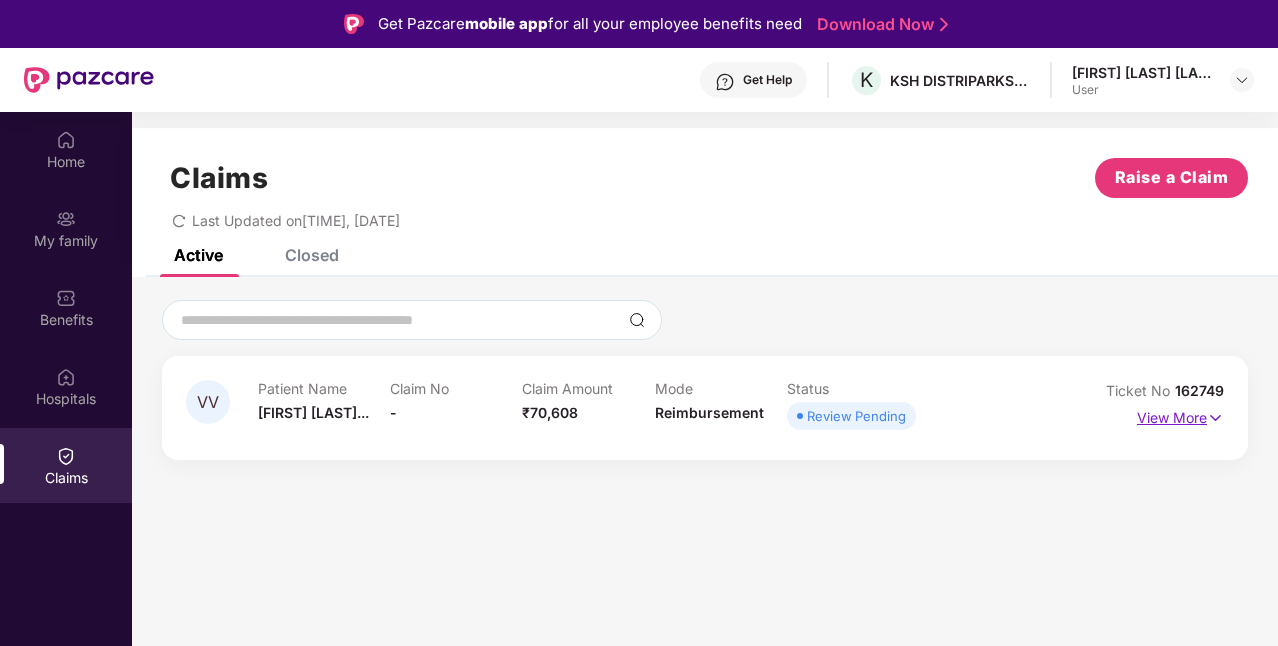 click on "View More" at bounding box center [1180, 415] 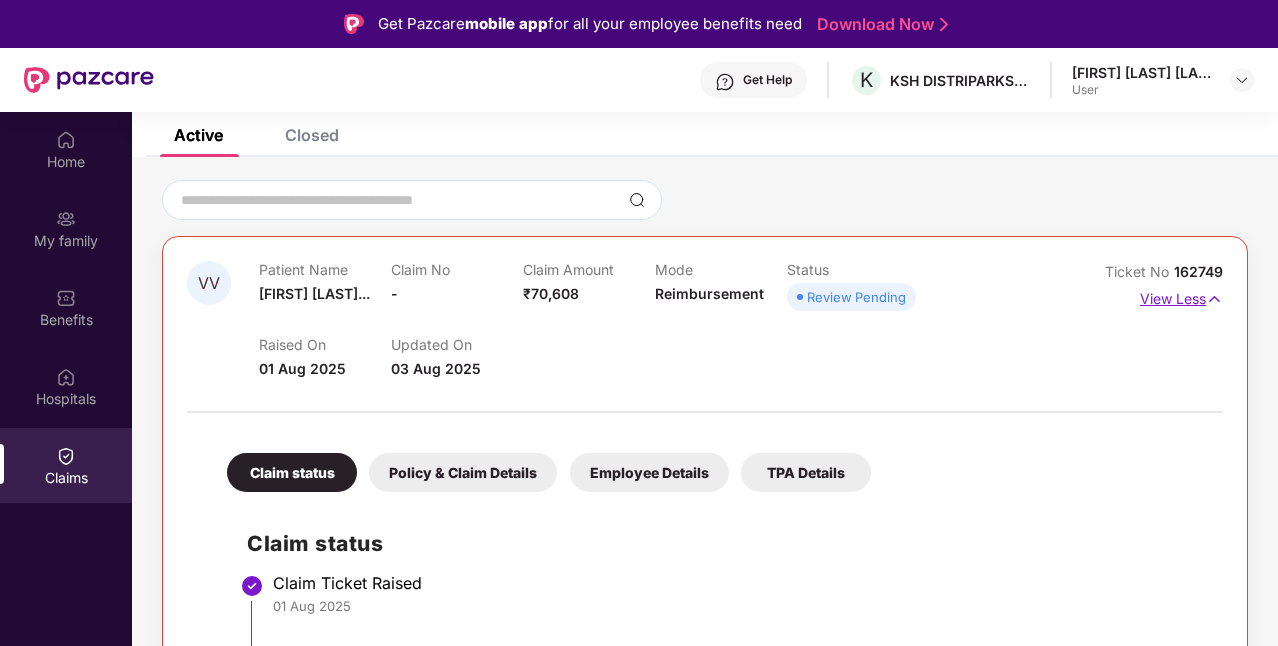 scroll, scrollTop: 173, scrollLeft: 0, axis: vertical 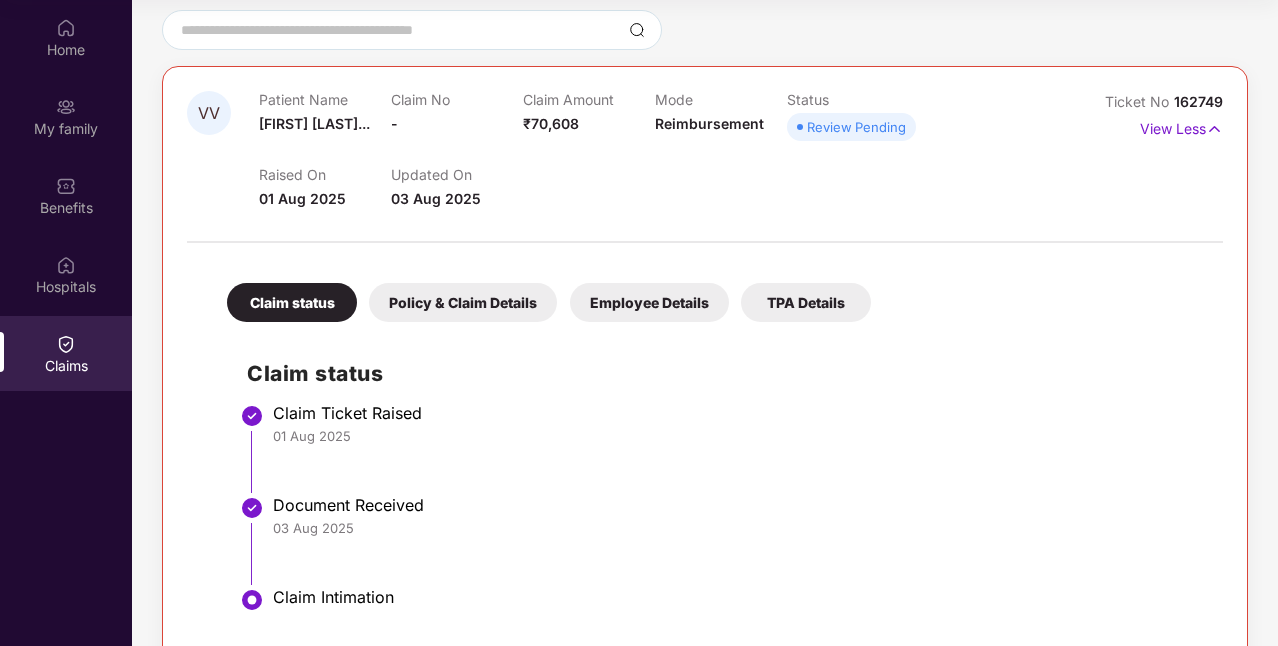 click on "Claim status Policy & Claim Details Employee Details TPA Details" at bounding box center (539, 292) 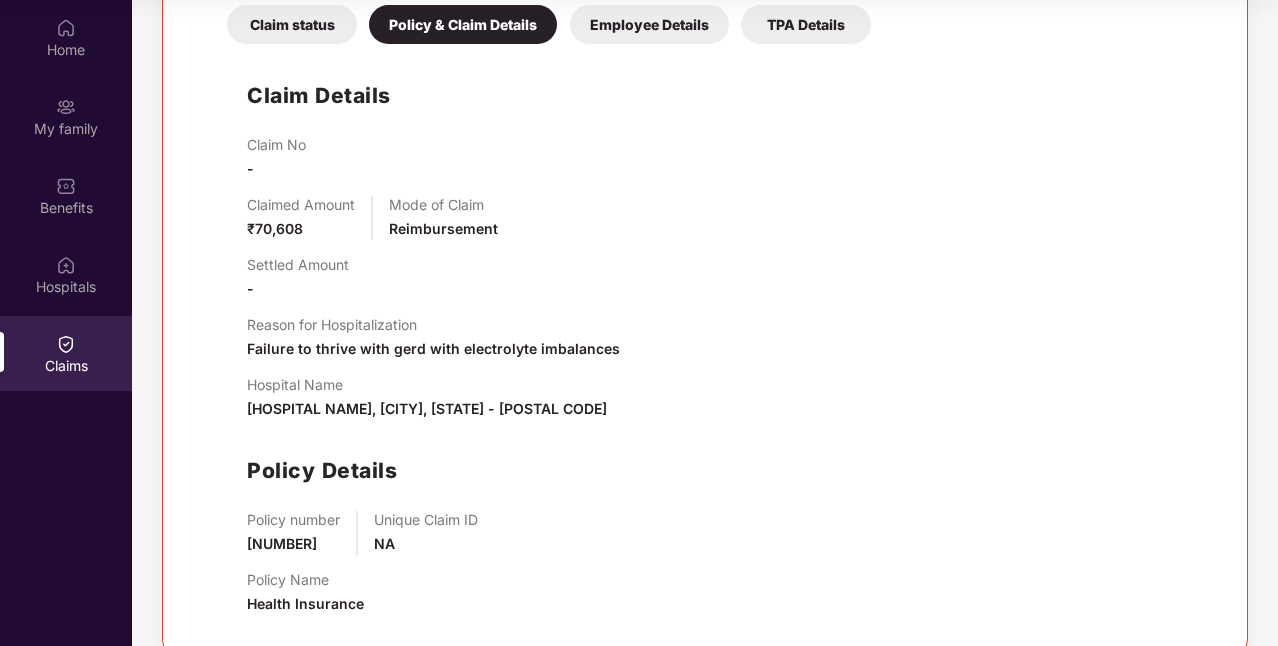 scroll, scrollTop: 485, scrollLeft: 0, axis: vertical 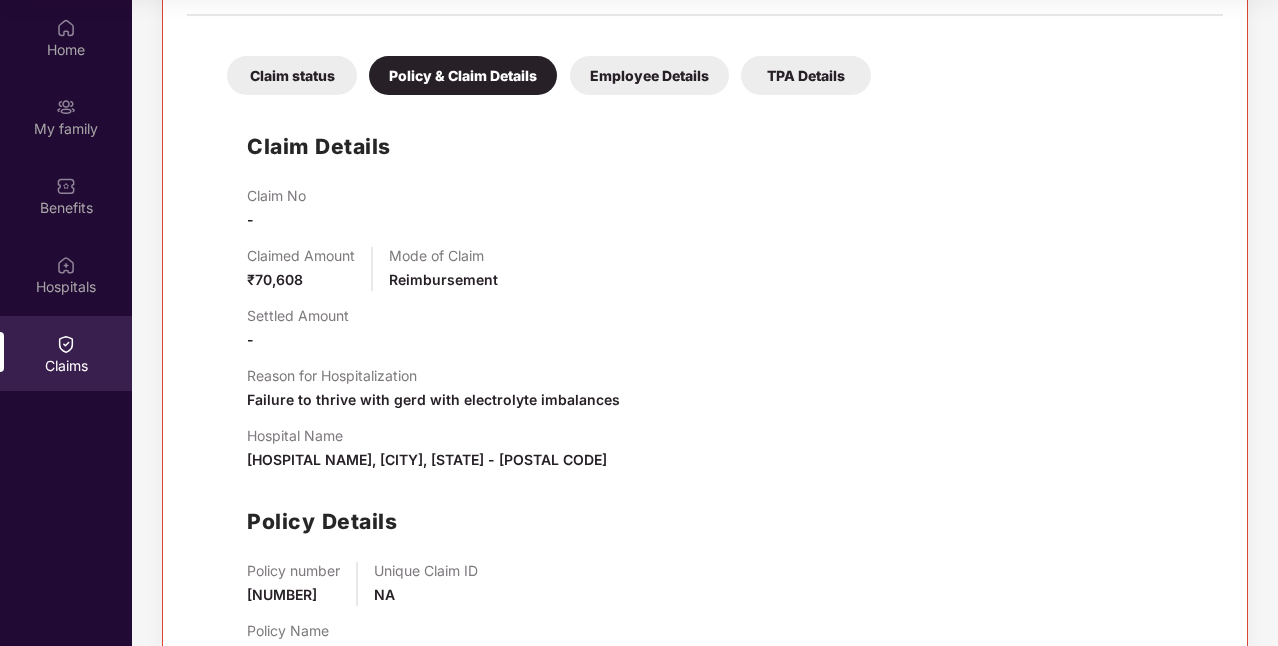 click on "Employee Details" at bounding box center (649, 75) 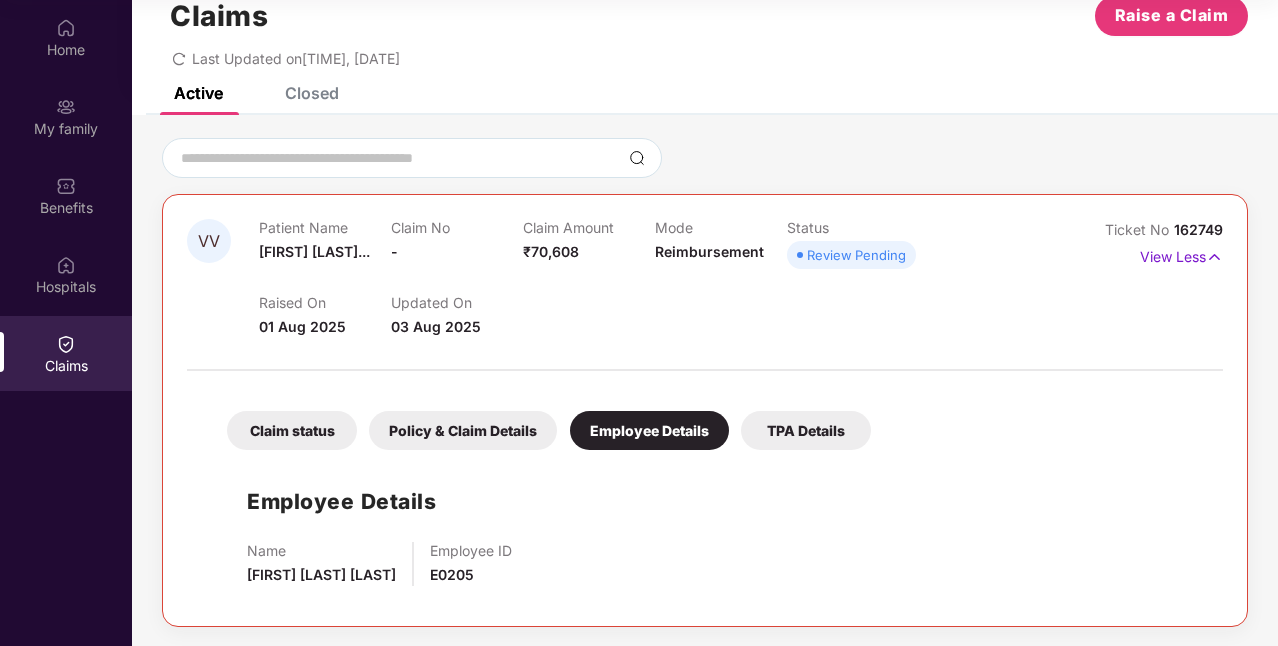 scroll, scrollTop: 10, scrollLeft: 0, axis: vertical 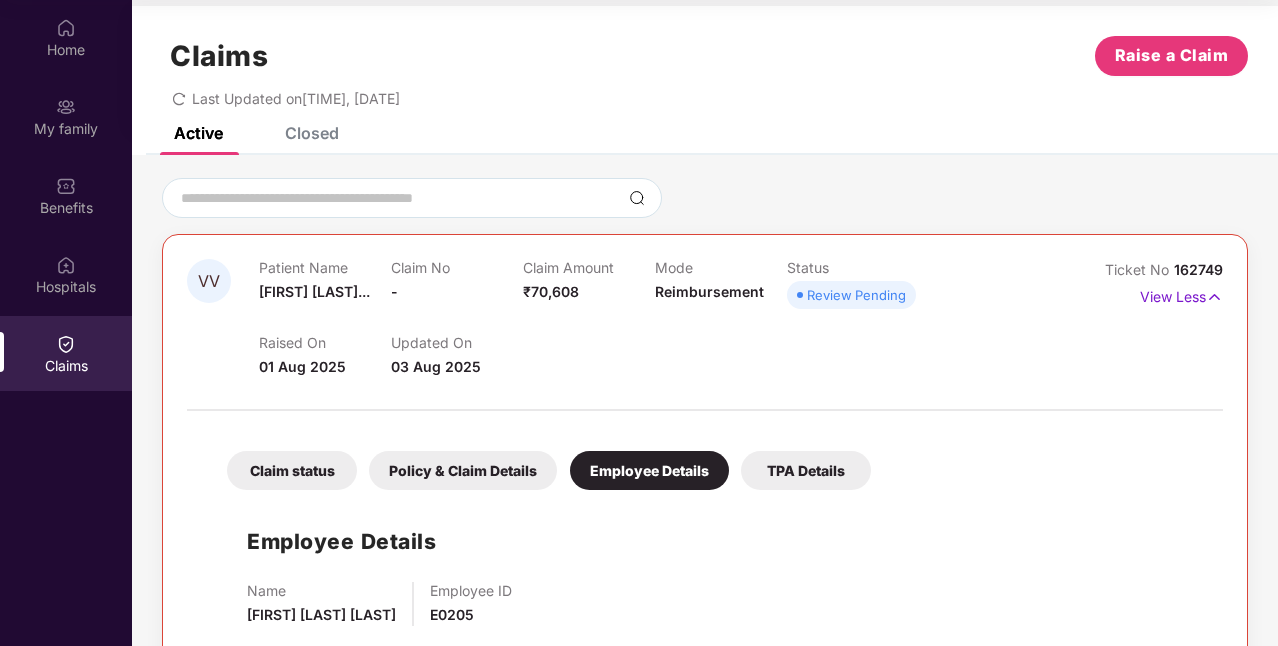 click on "TPA Details" at bounding box center [806, 470] 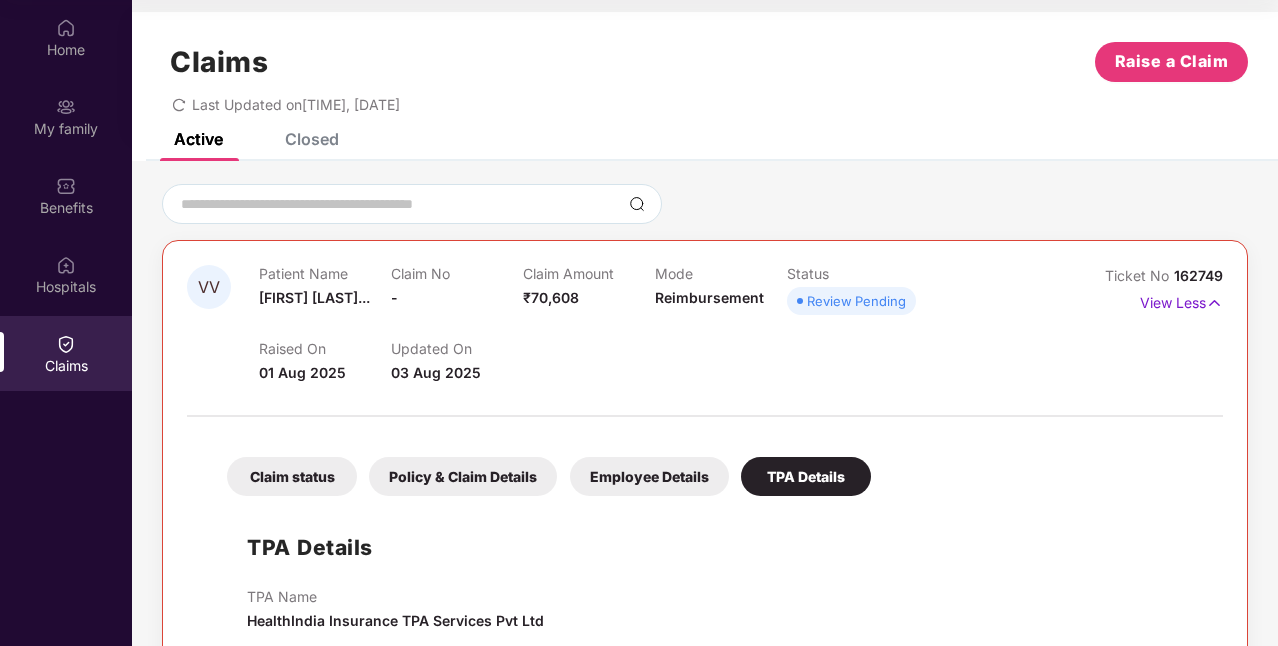 scroll, scrollTop: 0, scrollLeft: 0, axis: both 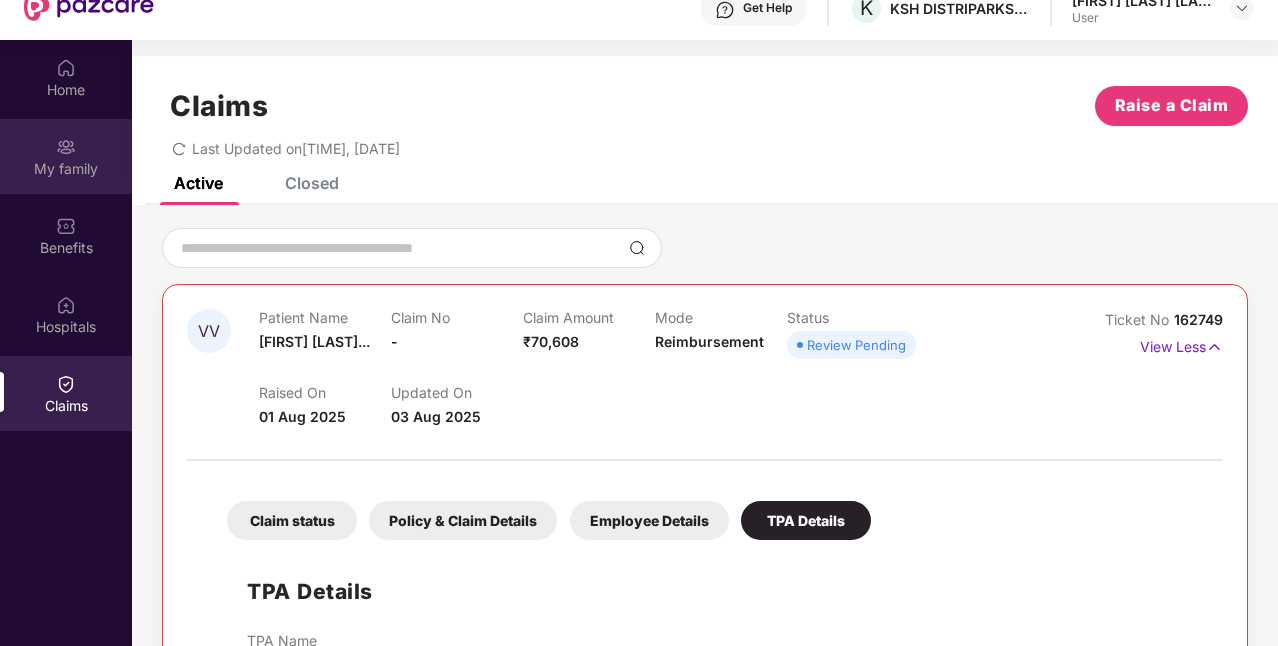click on "My family" at bounding box center (66, 156) 